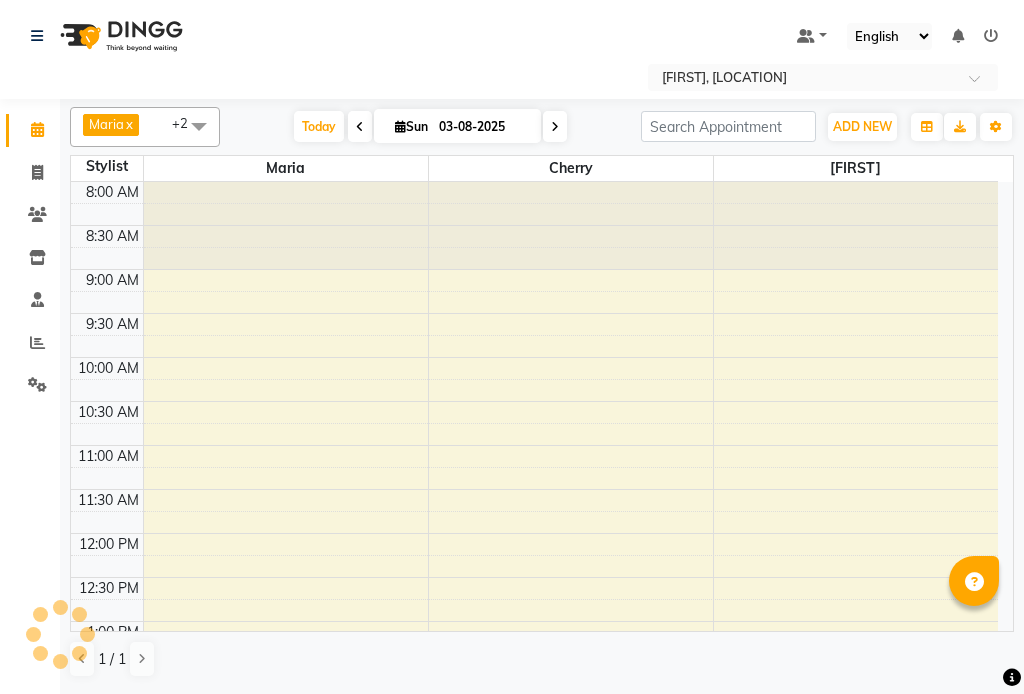 scroll, scrollTop: 0, scrollLeft: 0, axis: both 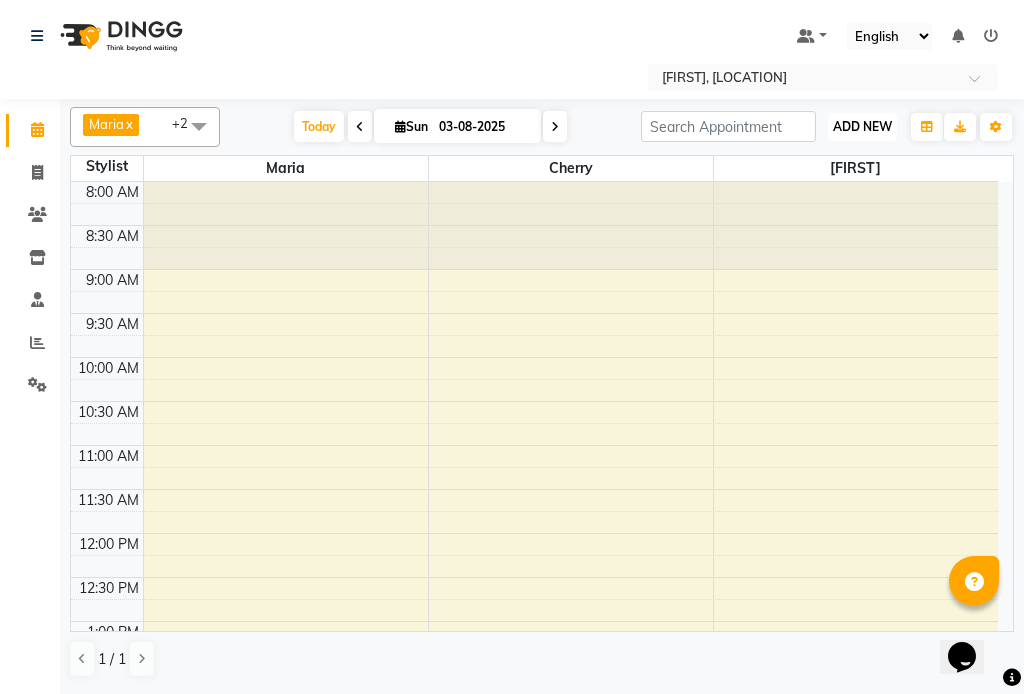 click on "ADD NEW" at bounding box center [862, 126] 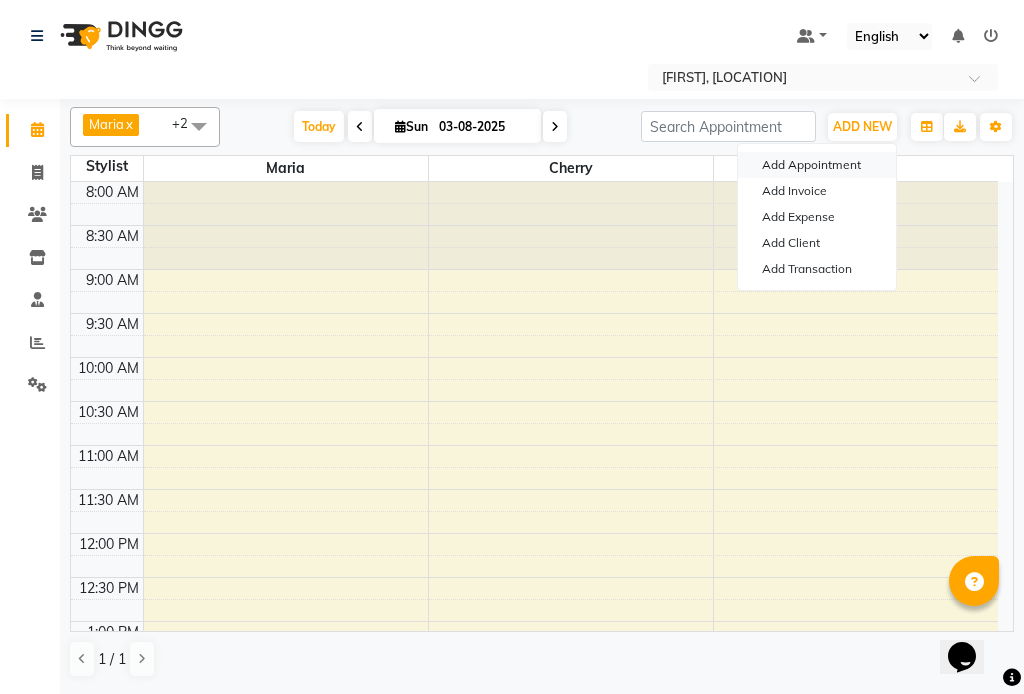 click on "Add Appointment" at bounding box center (817, 165) 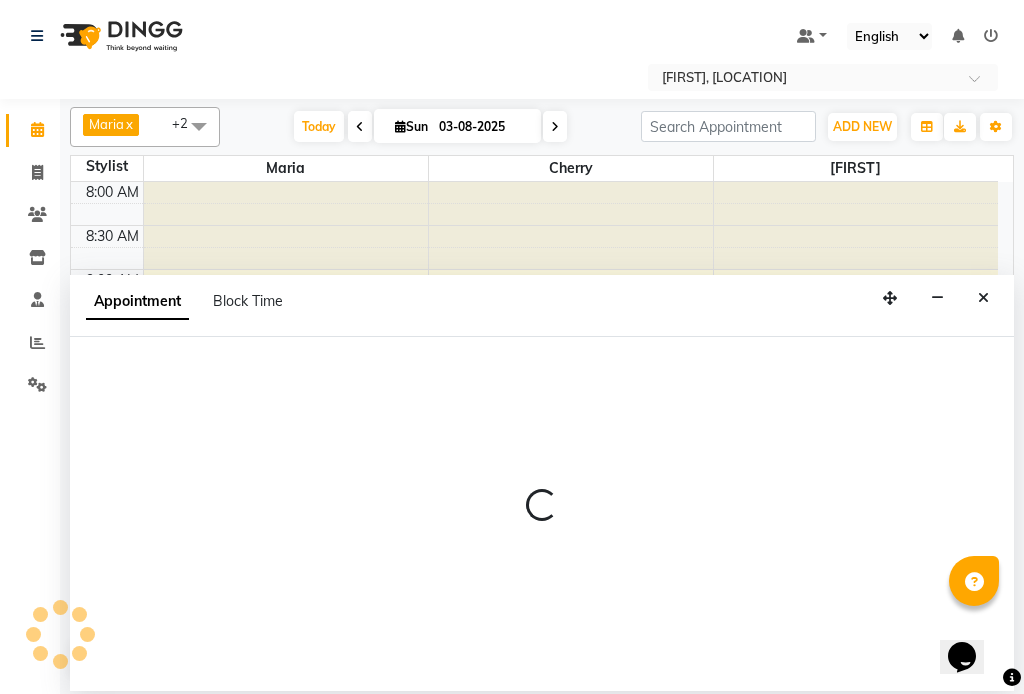 select on "540" 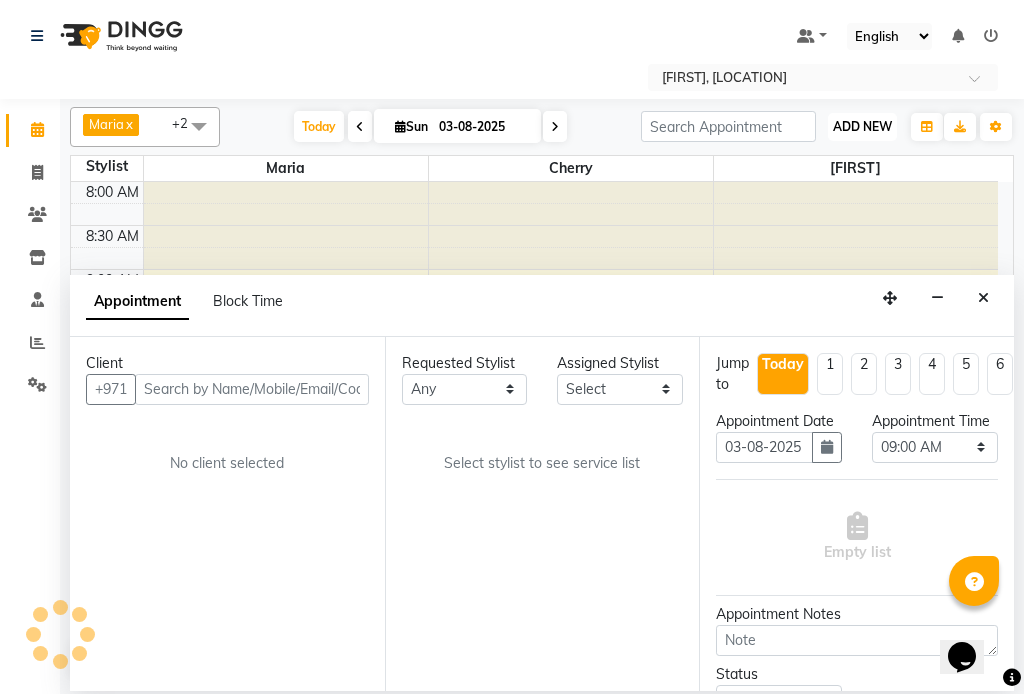 click on "ADD NEW" at bounding box center (862, 126) 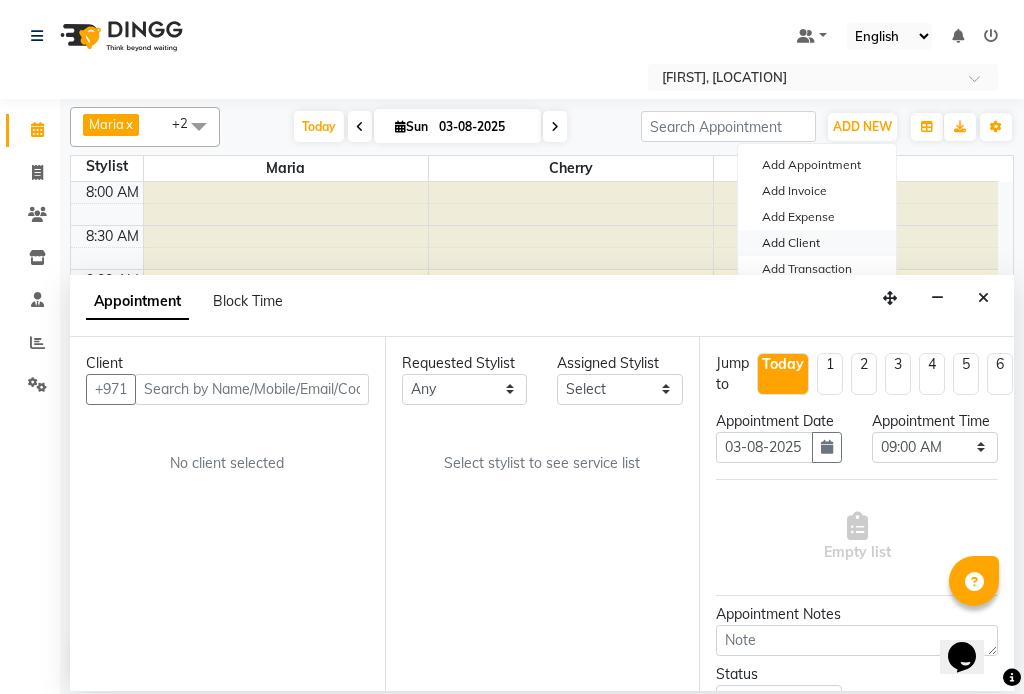 click on "Add Client" at bounding box center (817, 243) 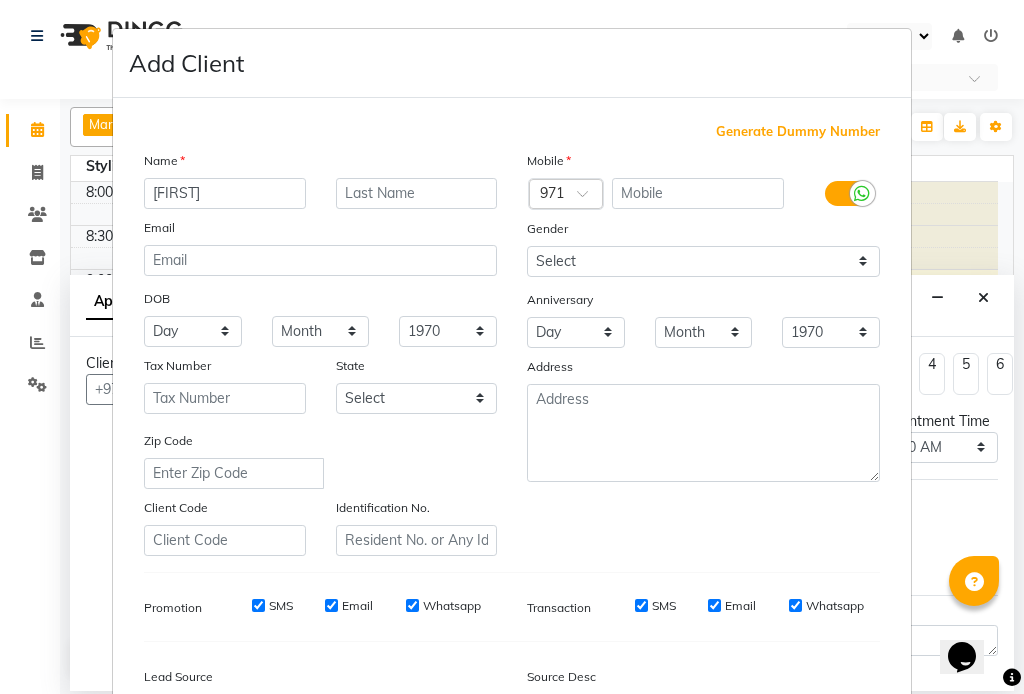type on "[FIRST]" 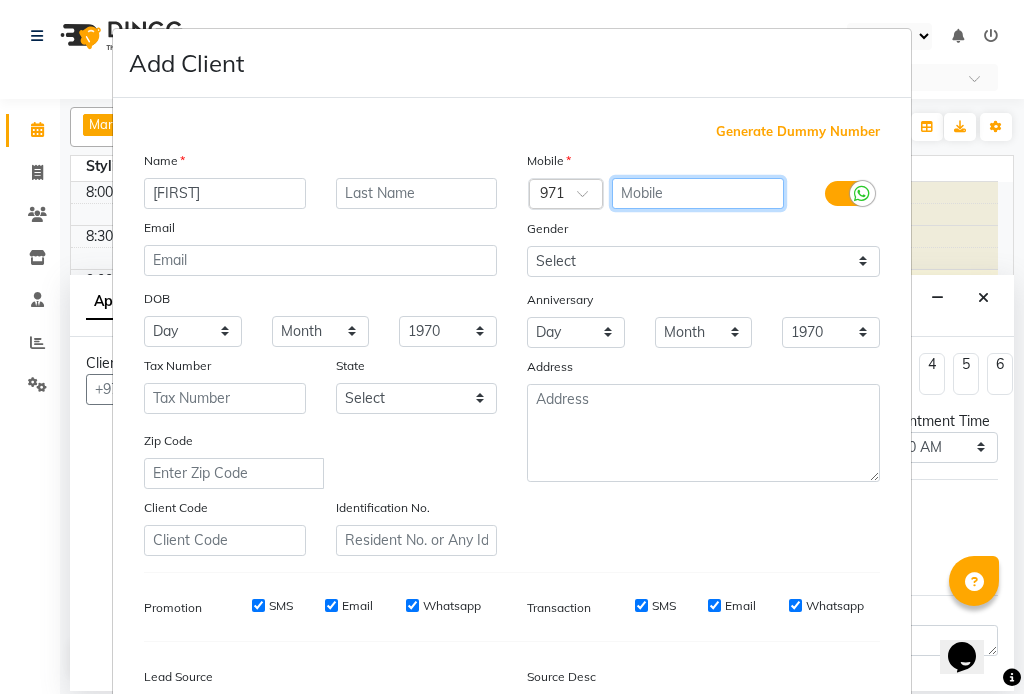 click at bounding box center (698, 193) 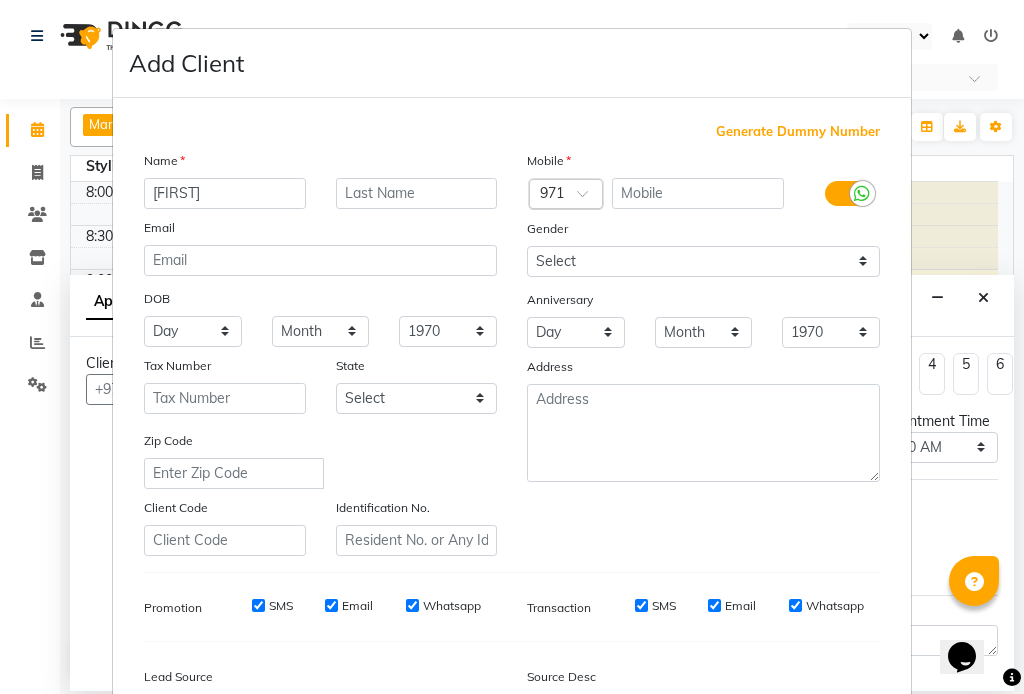 click at bounding box center [589, 199] 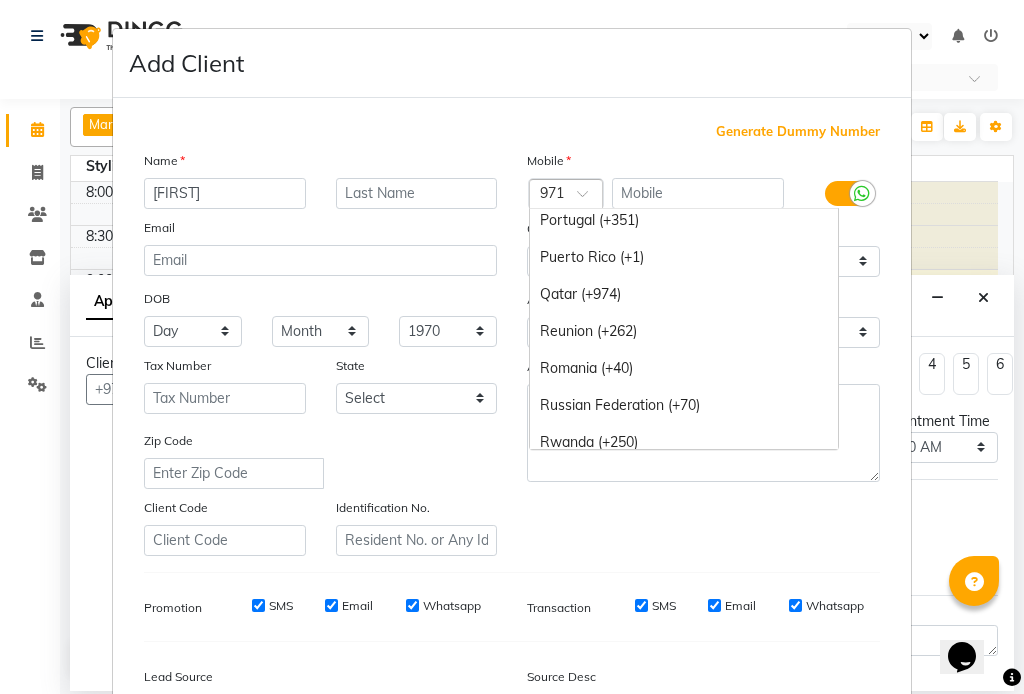scroll, scrollTop: 6329, scrollLeft: 0, axis: vertical 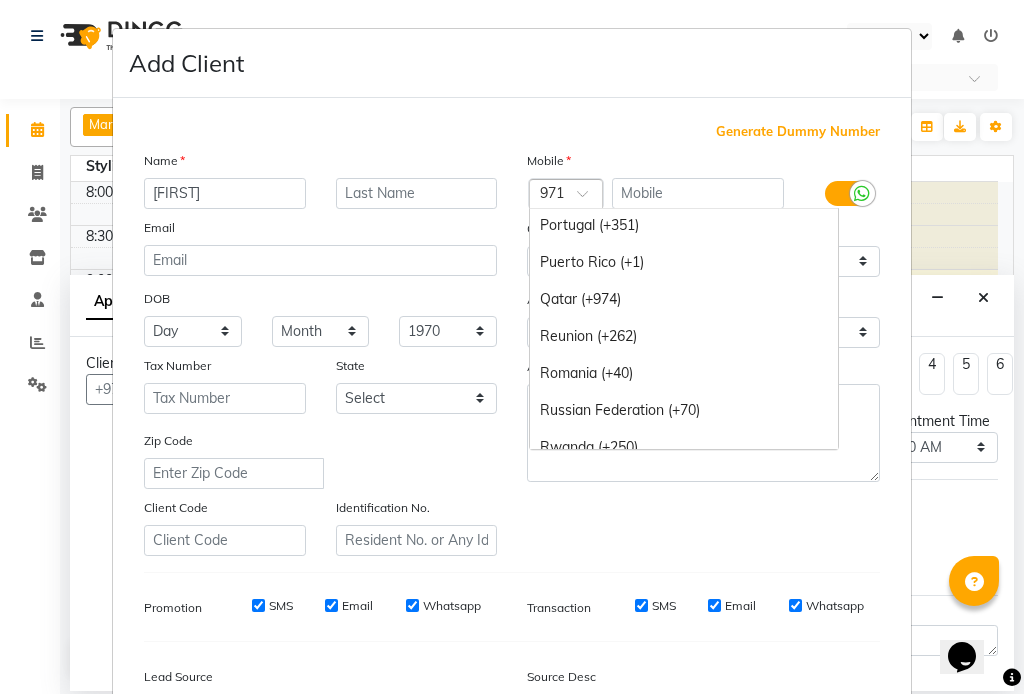 click on "Qatar (+974)" at bounding box center [684, 299] 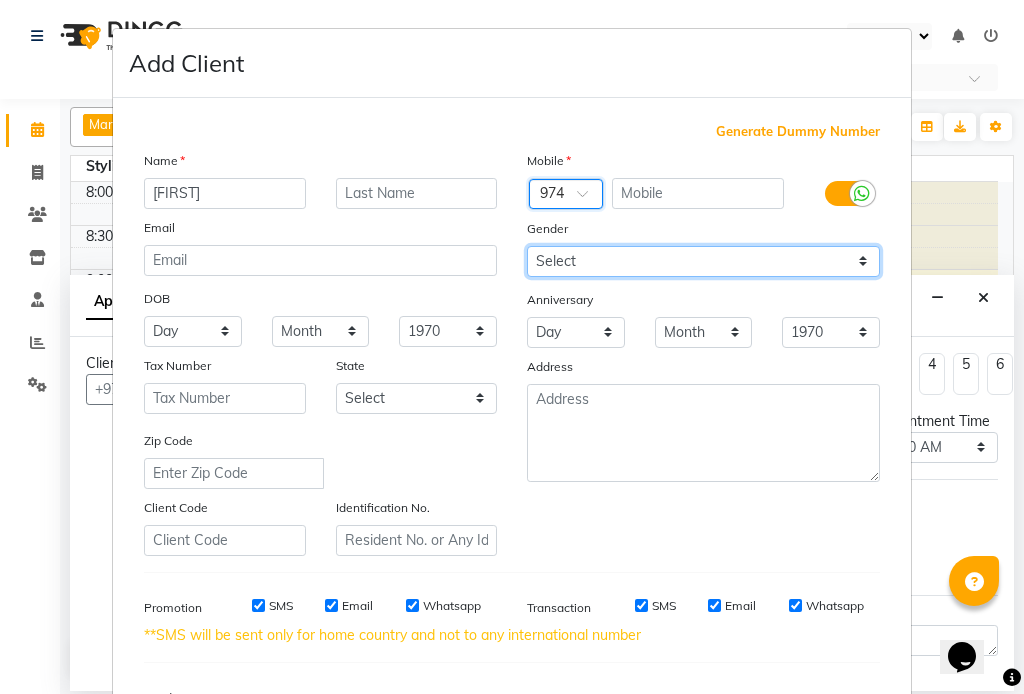 click on "Select Male Female Other Prefer Not To Say" at bounding box center [703, 261] 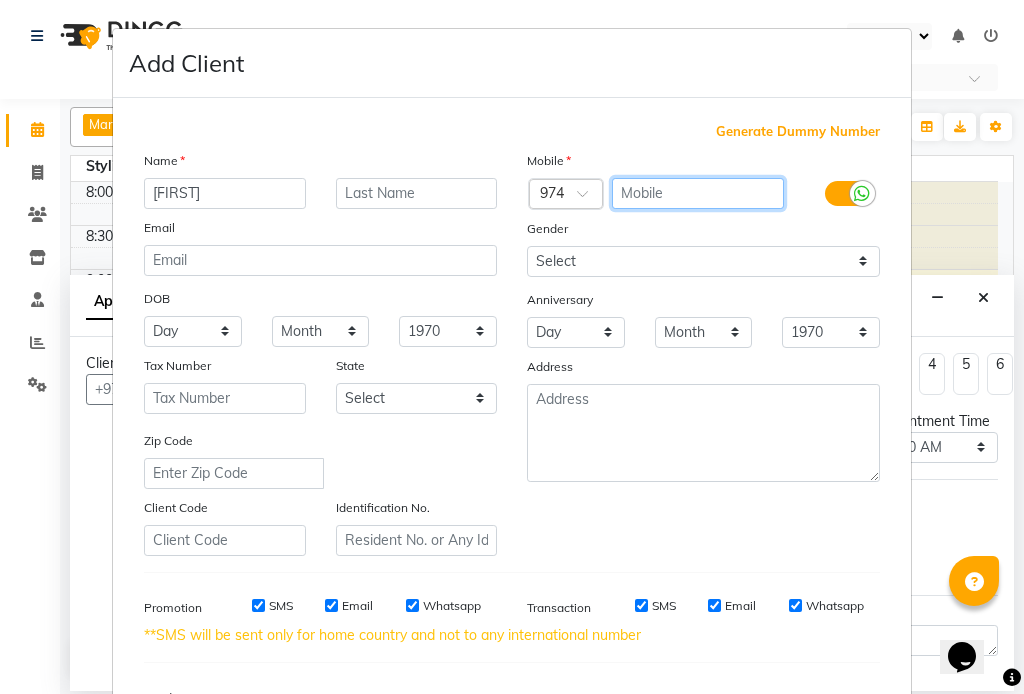 click at bounding box center (698, 193) 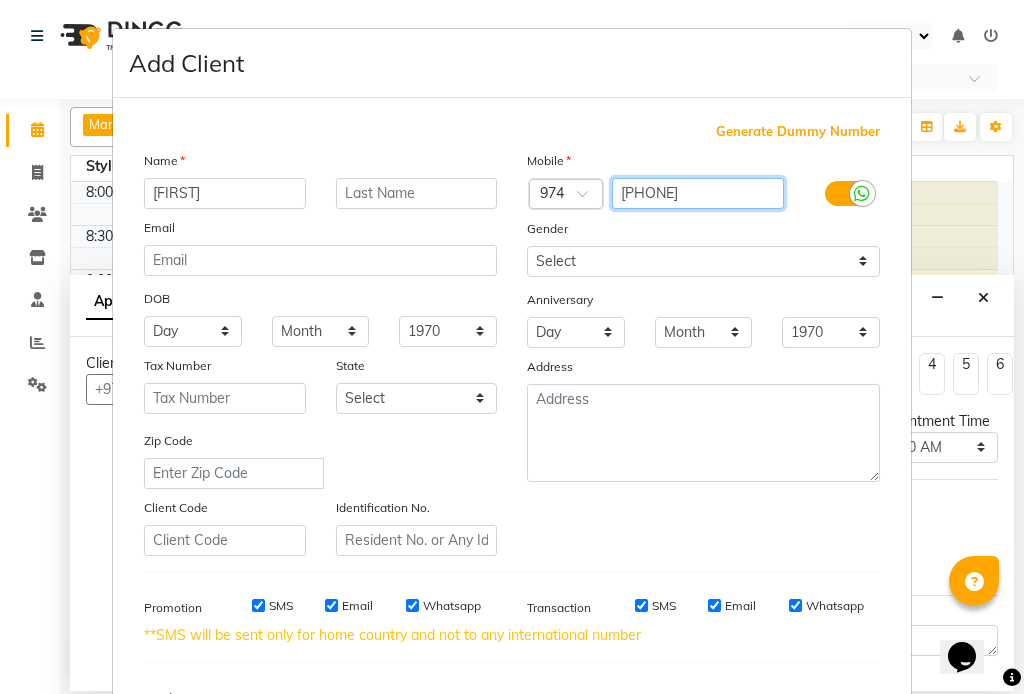 type on "[PHONE]" 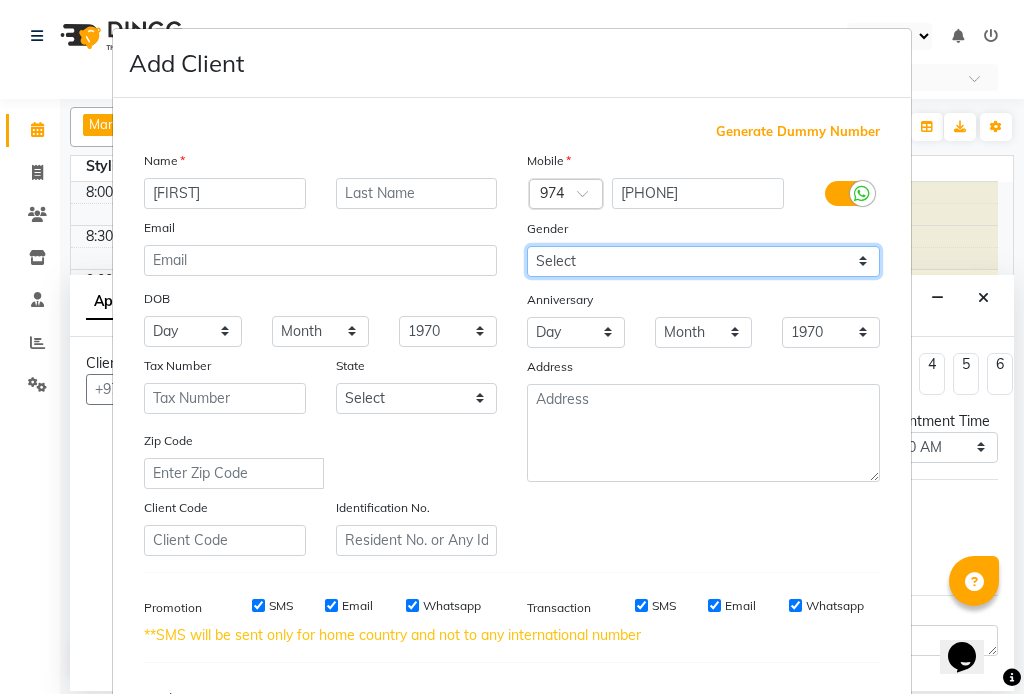 click on "Select Male Female Other Prefer Not To Say" at bounding box center (703, 261) 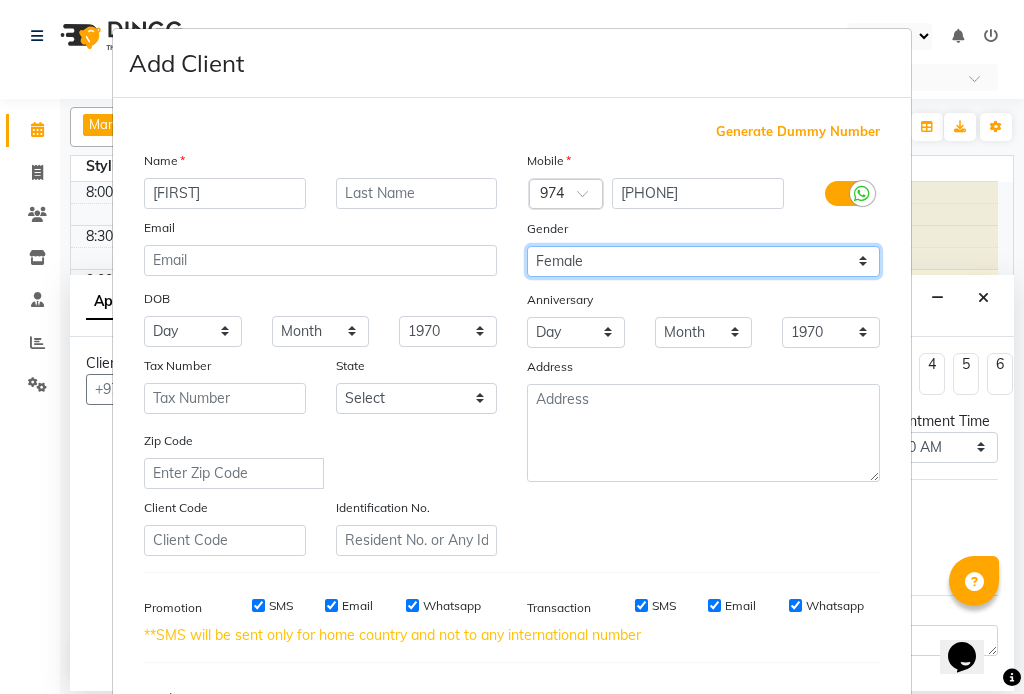 click on "Select Male Female Other Prefer Not To Say" at bounding box center [703, 261] 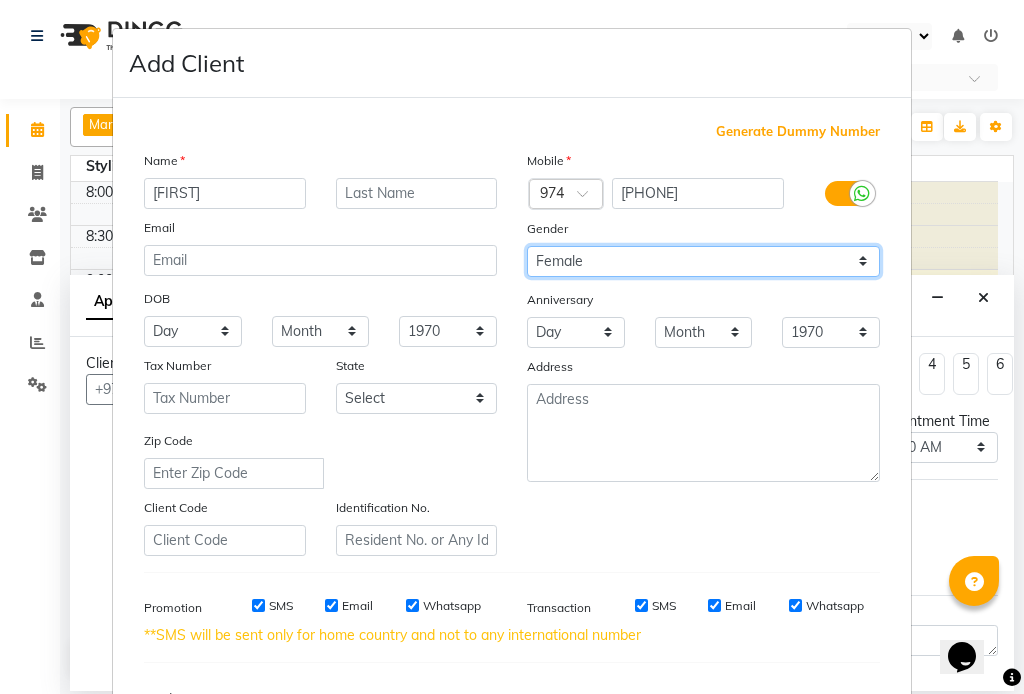 scroll, scrollTop: 250, scrollLeft: 0, axis: vertical 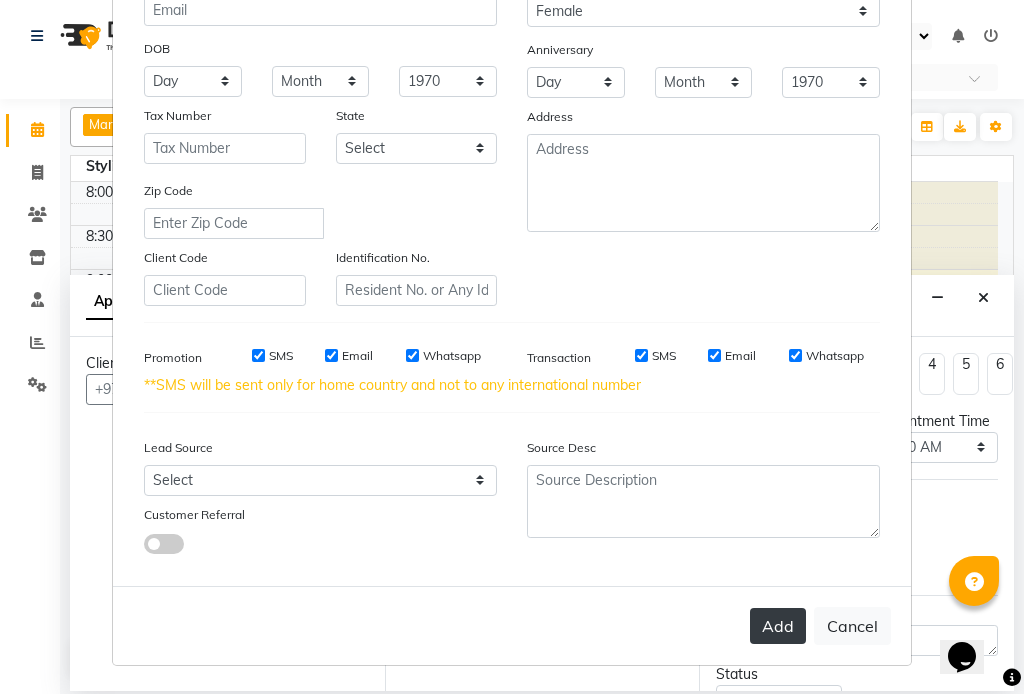 click on "Add" at bounding box center [778, 626] 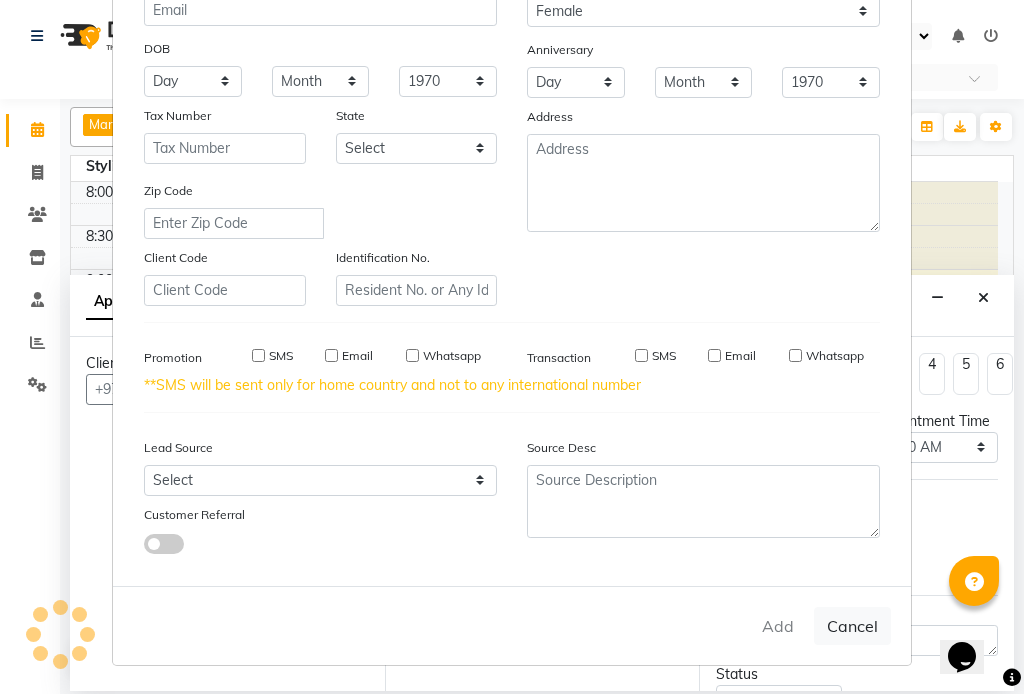 type 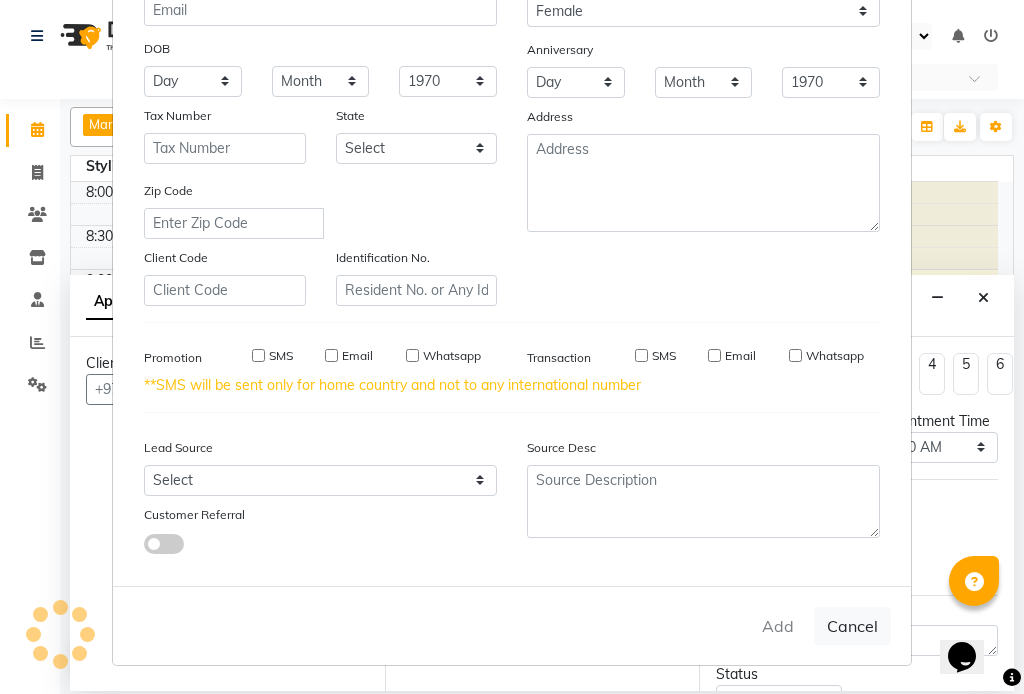 select 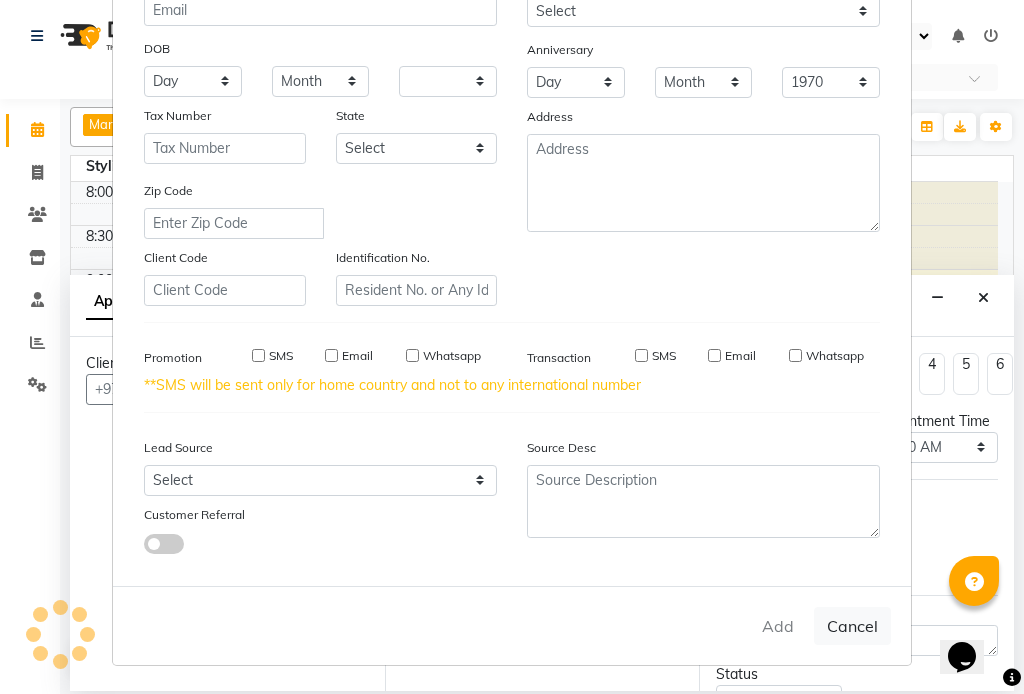 select 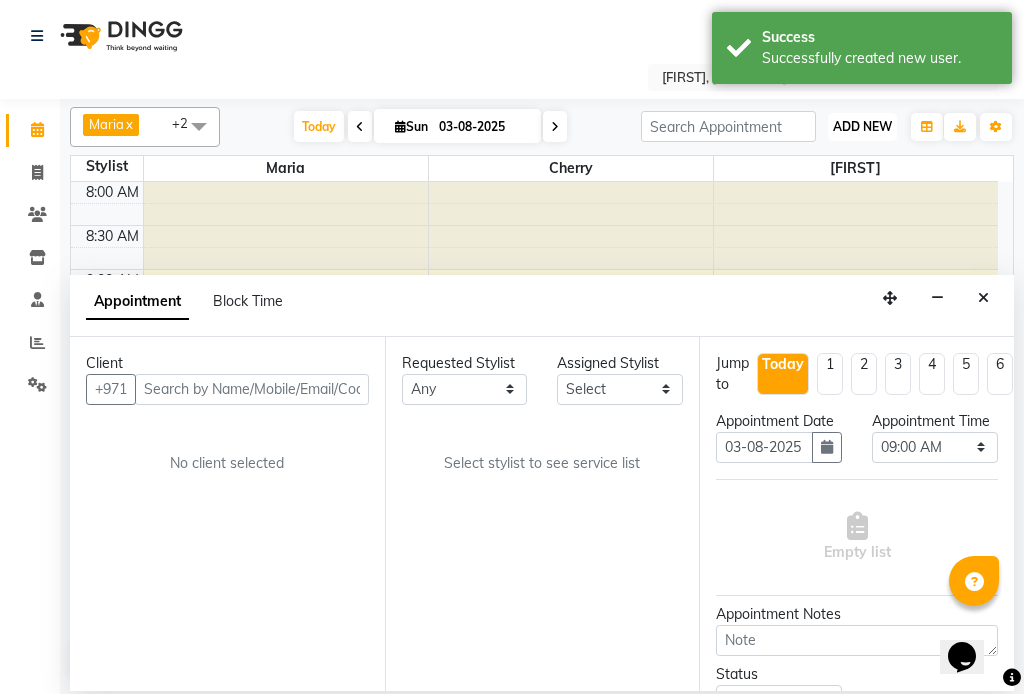 click on "ADD NEW" at bounding box center (862, 126) 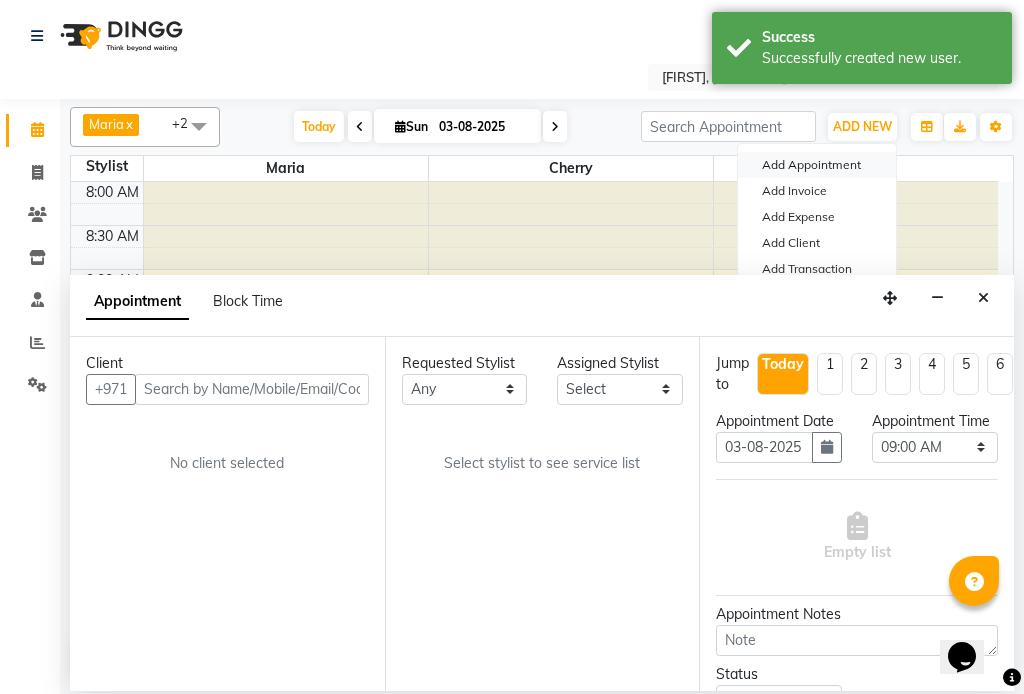 click on "Add Appointment" at bounding box center (817, 165) 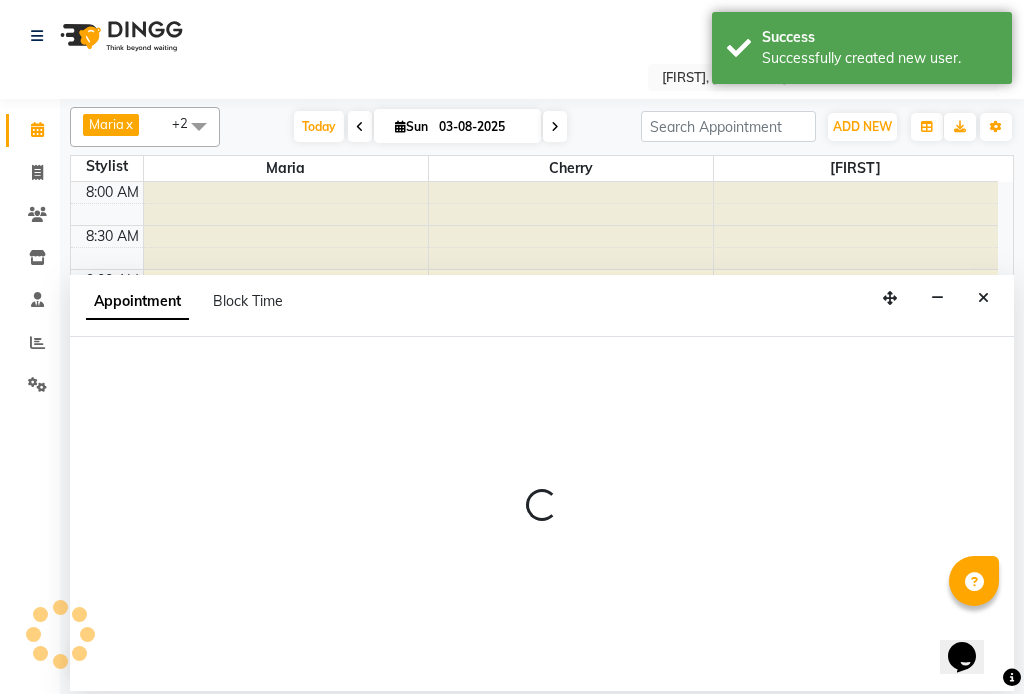 select on "540" 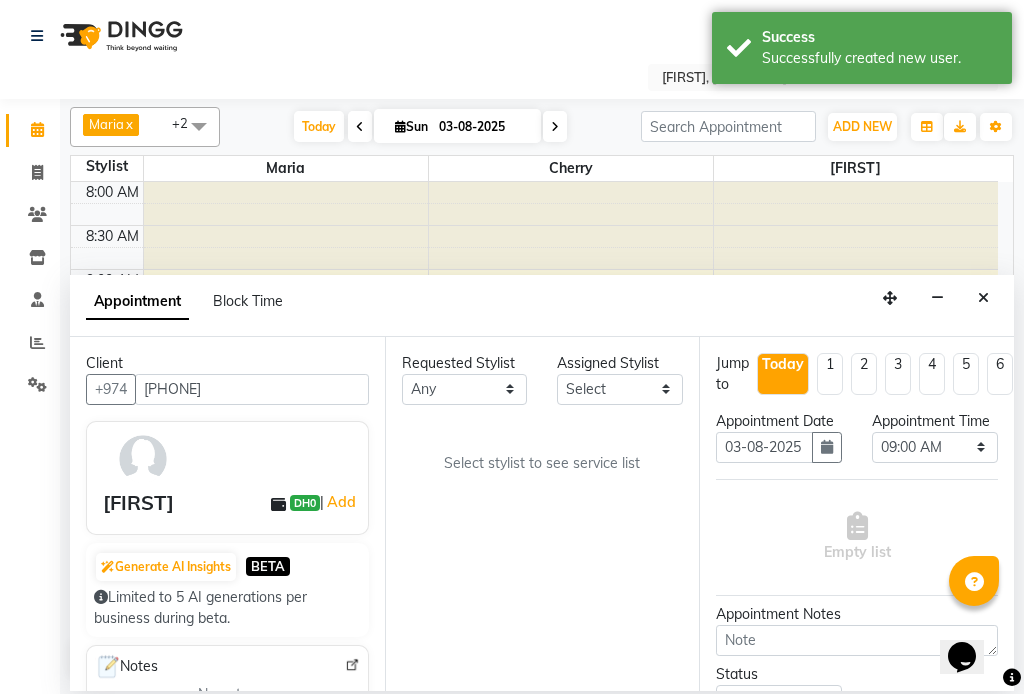 type on "[PHONE]" 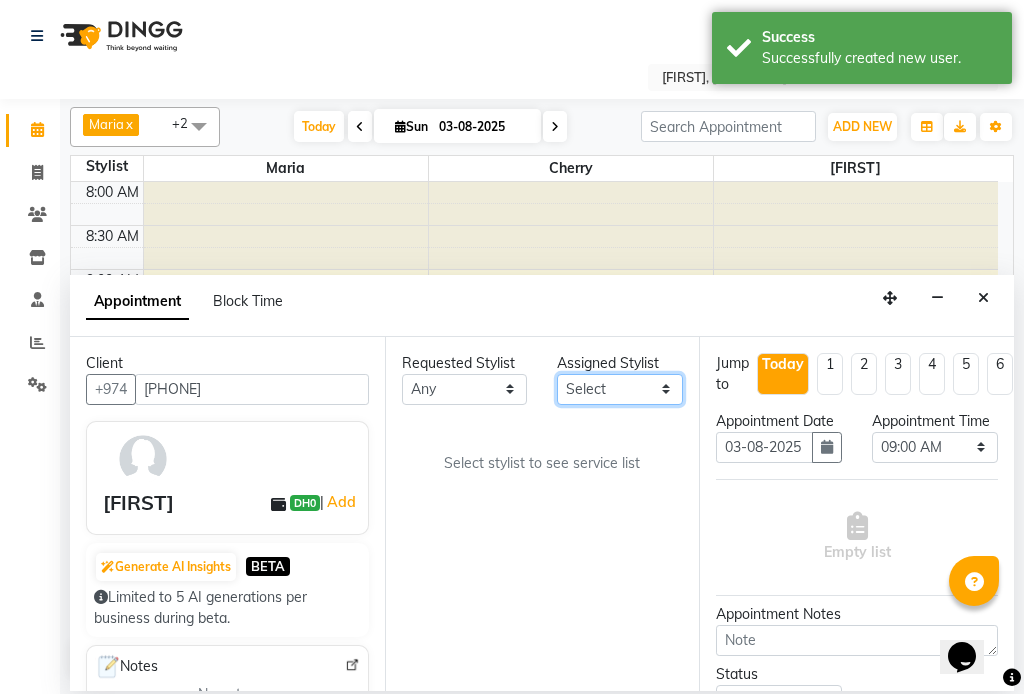 click on "Select [FIRST] [FIRST] [FIRST] [FIRST]" at bounding box center (620, 389) 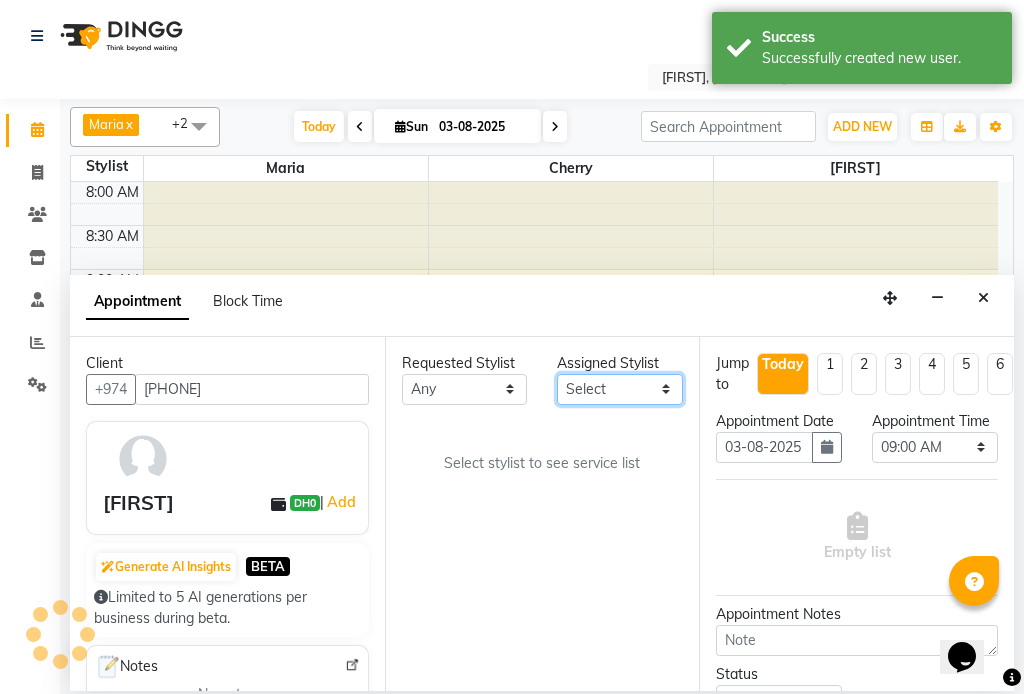 select on "34802" 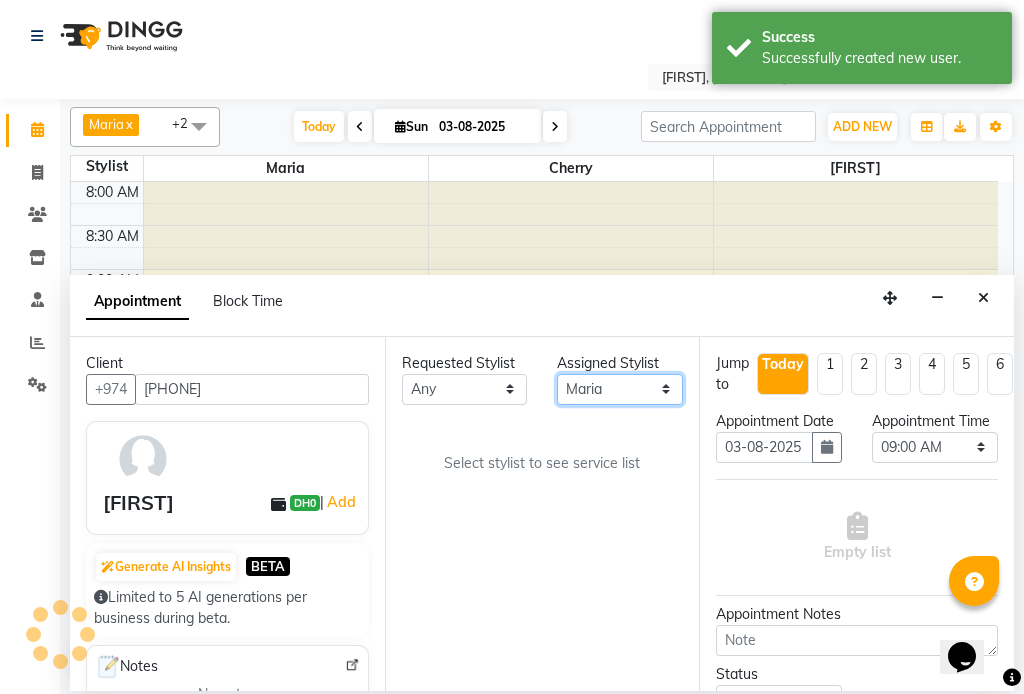 click on "Select [FIRST] [FIRST] [FIRST] [FIRST]" at bounding box center [620, 389] 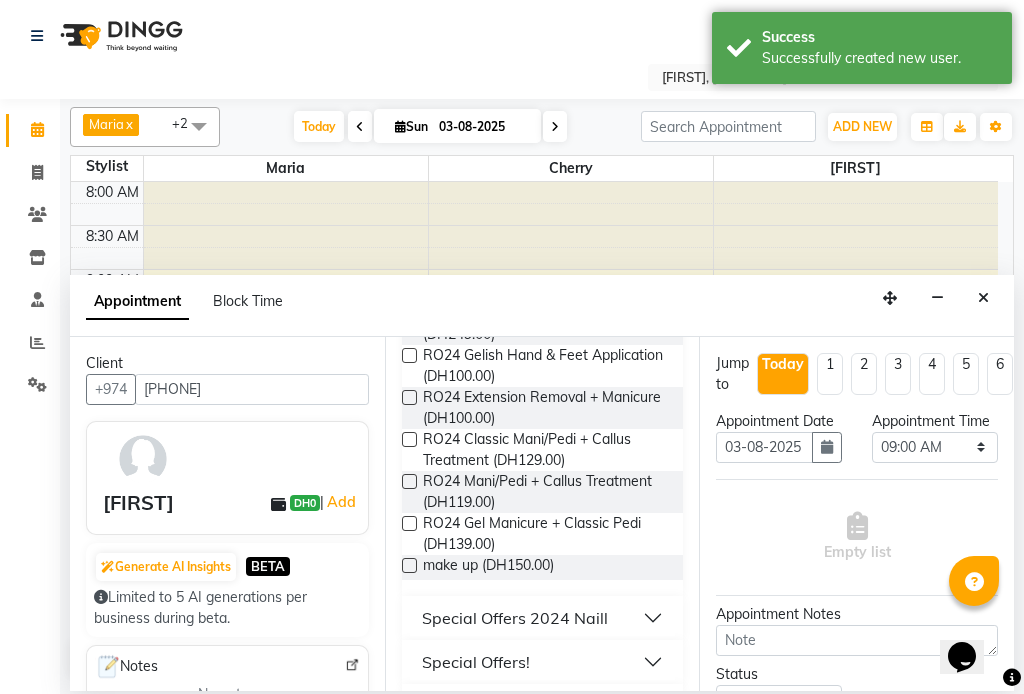 scroll, scrollTop: 1176, scrollLeft: 0, axis: vertical 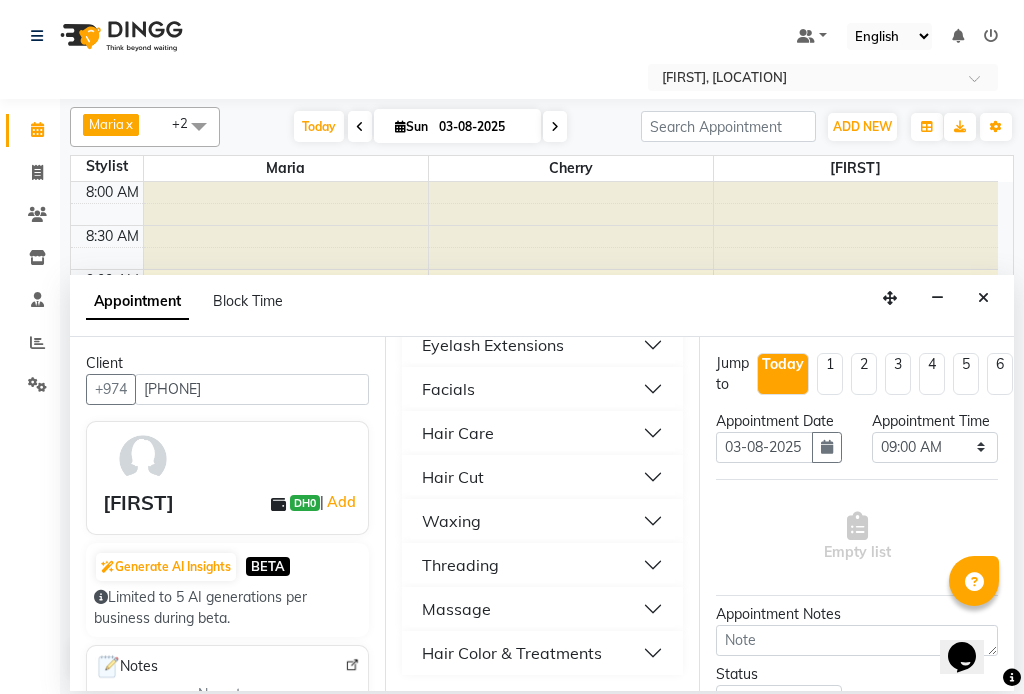 click on "Hair Color & Treatments" at bounding box center (512, 653) 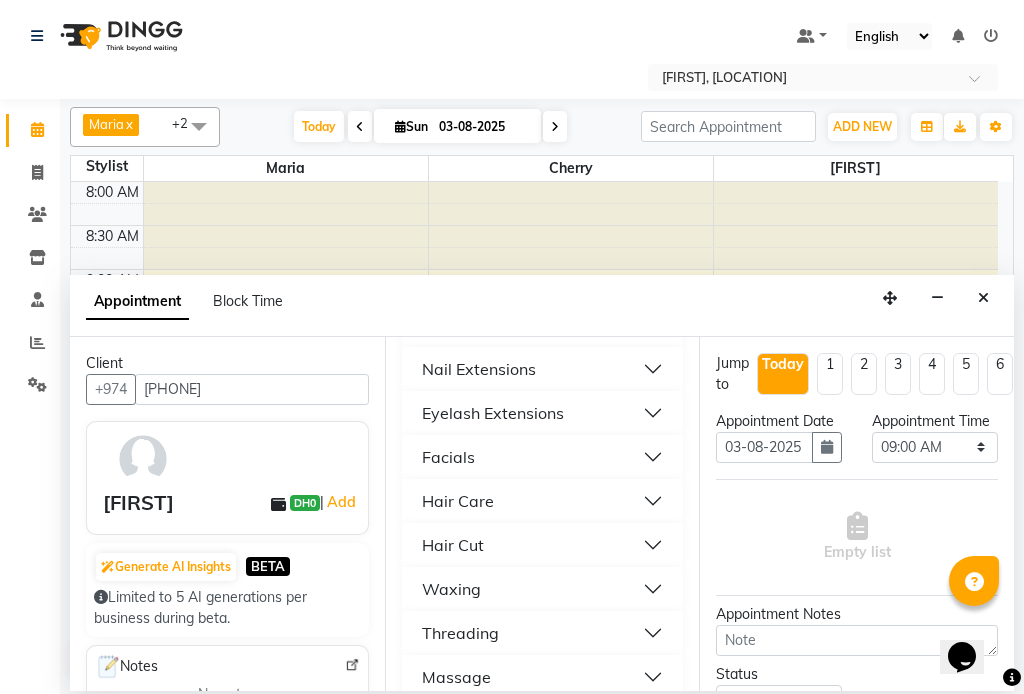 scroll, scrollTop: 1097, scrollLeft: 0, axis: vertical 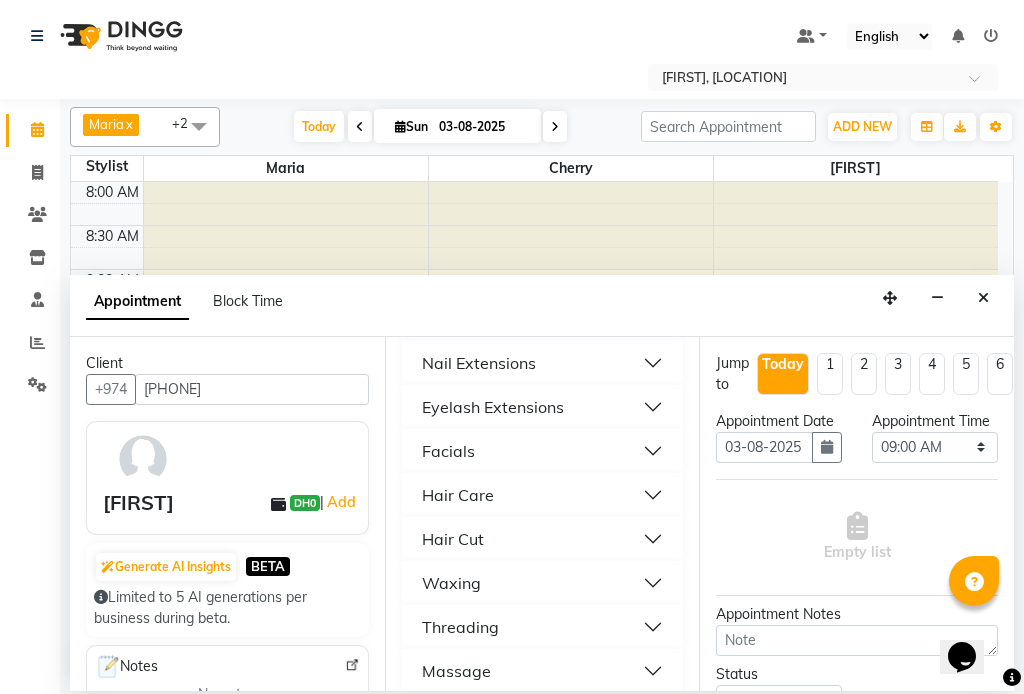 click on "Hair Care" at bounding box center (458, 495) 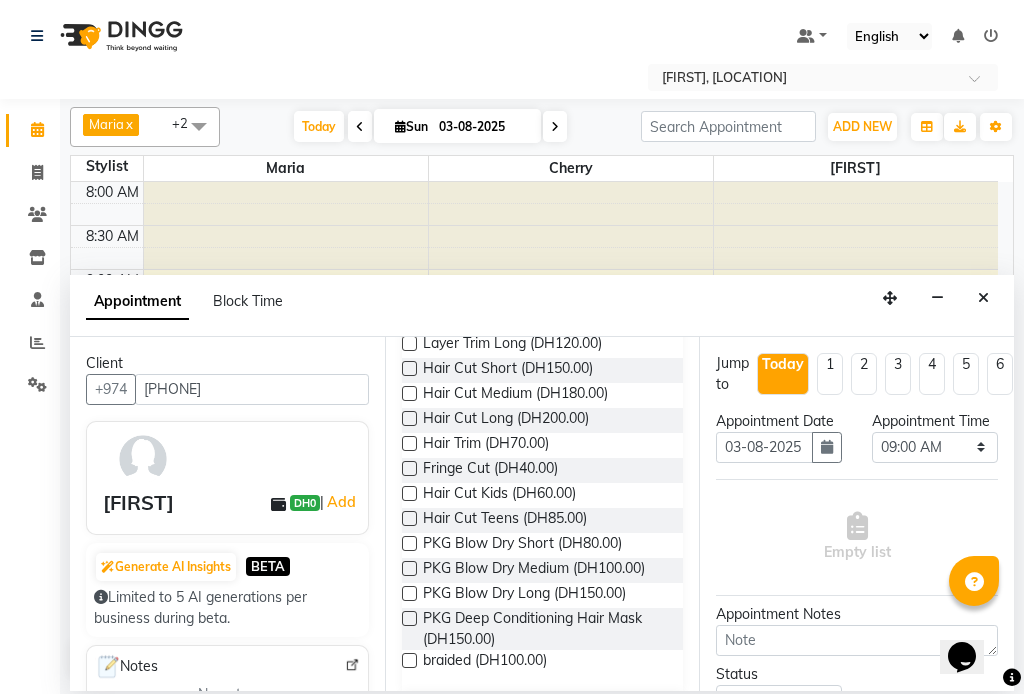 scroll, scrollTop: 2165, scrollLeft: 0, axis: vertical 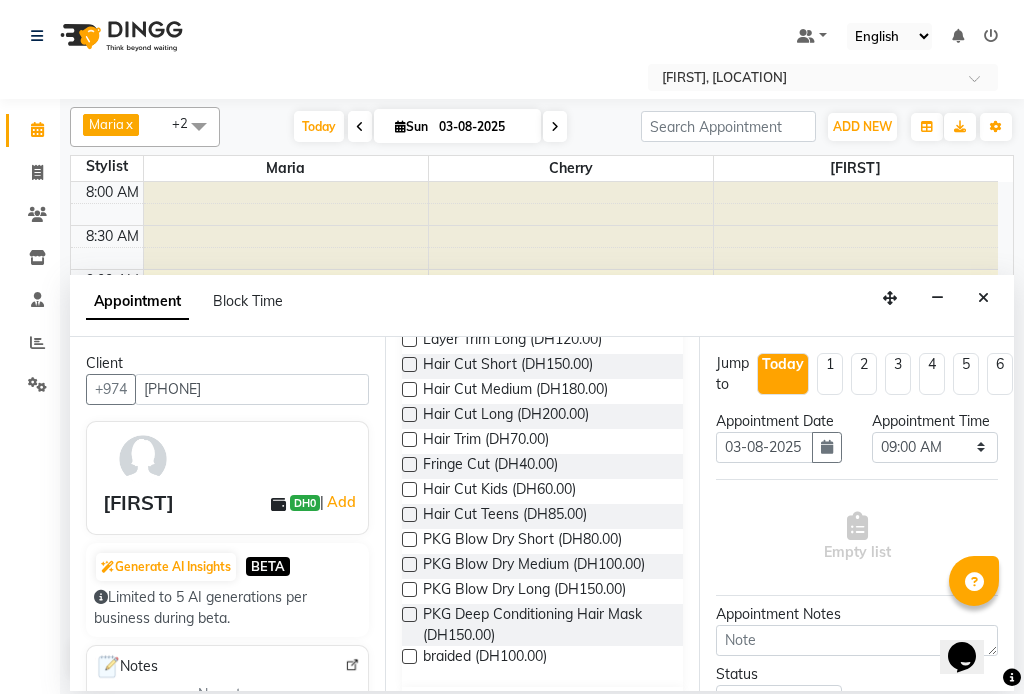 click at bounding box center (409, 614) 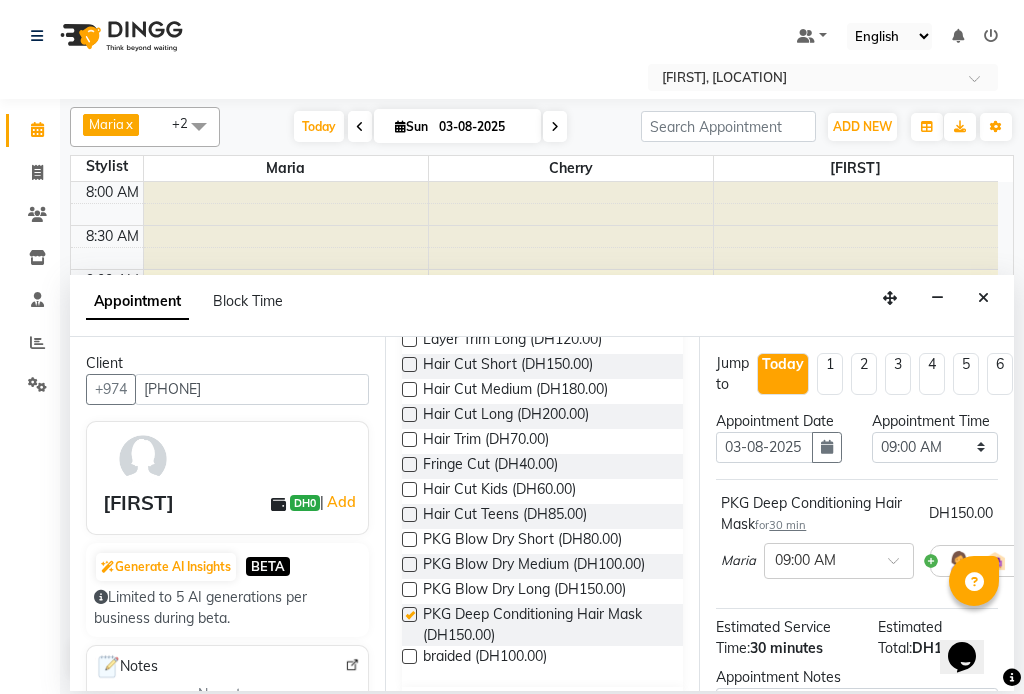 checkbox on "false" 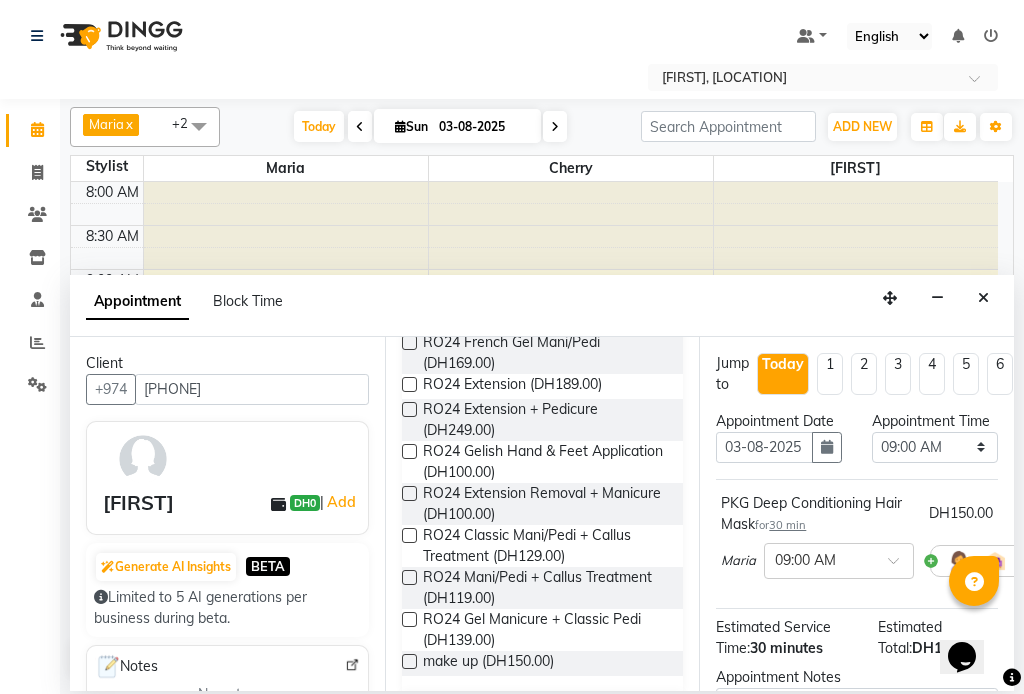 scroll, scrollTop: 0, scrollLeft: 0, axis: both 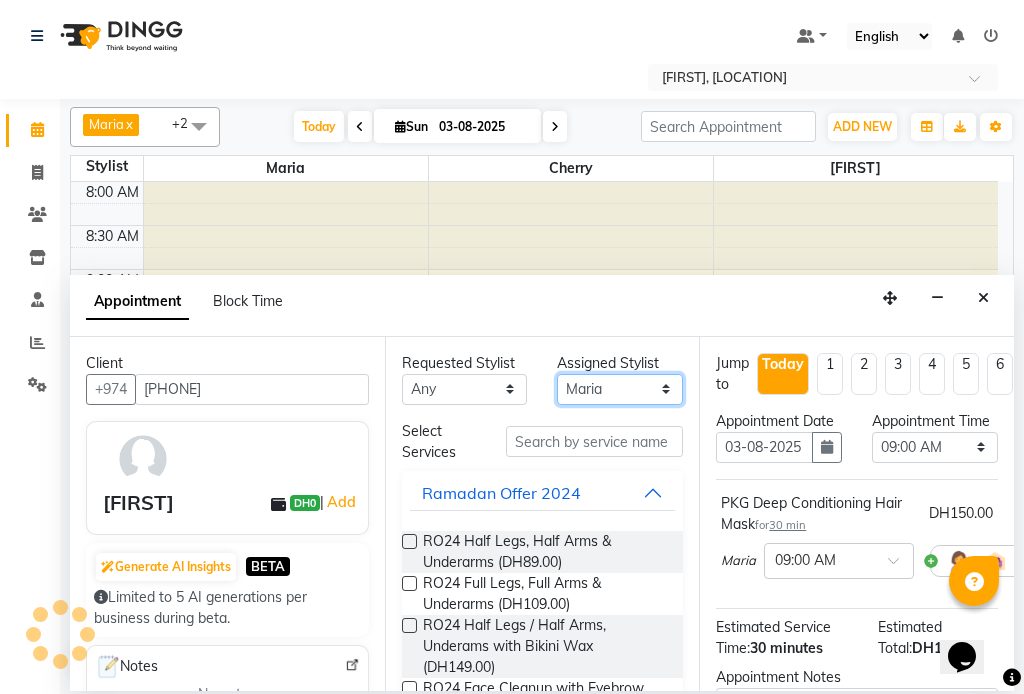 click on "Select [FIRST] [FIRST] [FIRST] [FIRST]" at bounding box center [620, 389] 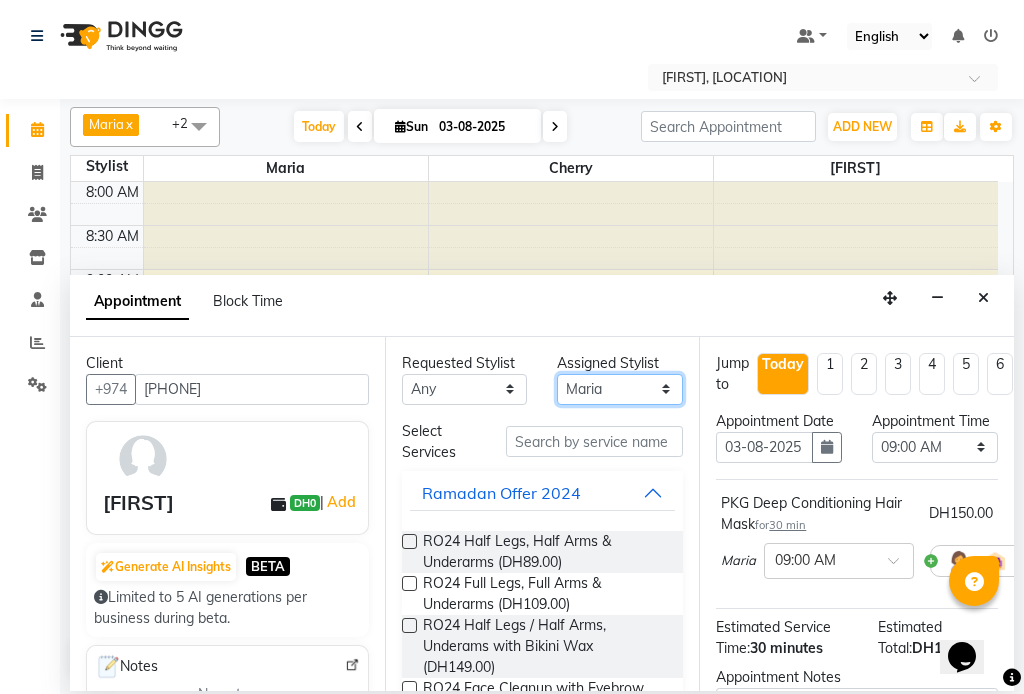 select on "36348" 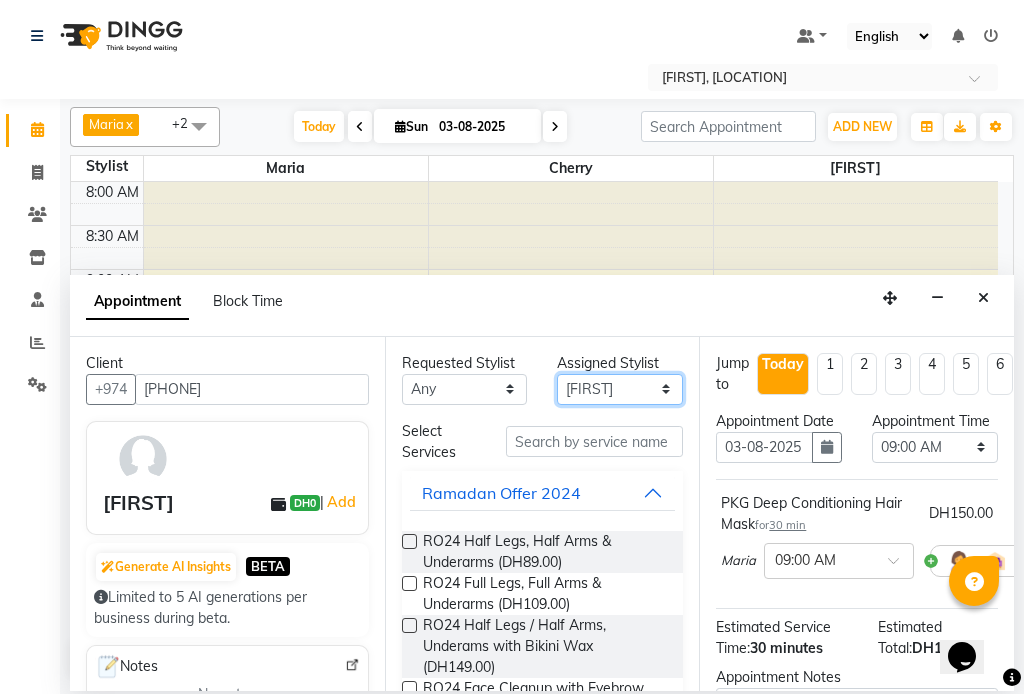 click on "Select [FIRST] [FIRST] [FIRST] [FIRST]" at bounding box center [620, 389] 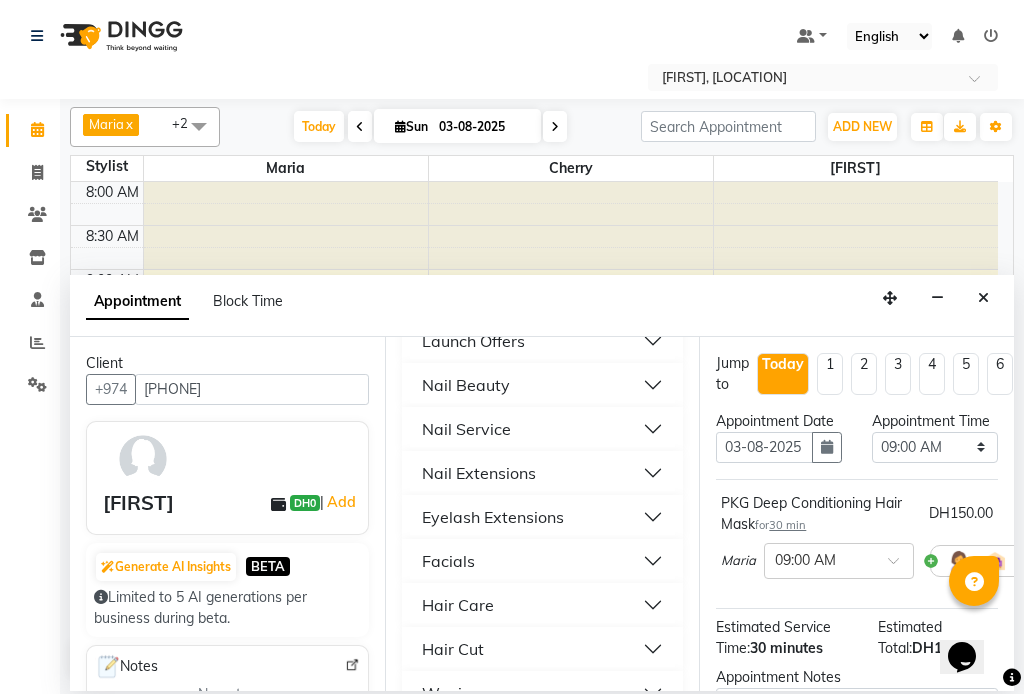scroll, scrollTop: 985, scrollLeft: 0, axis: vertical 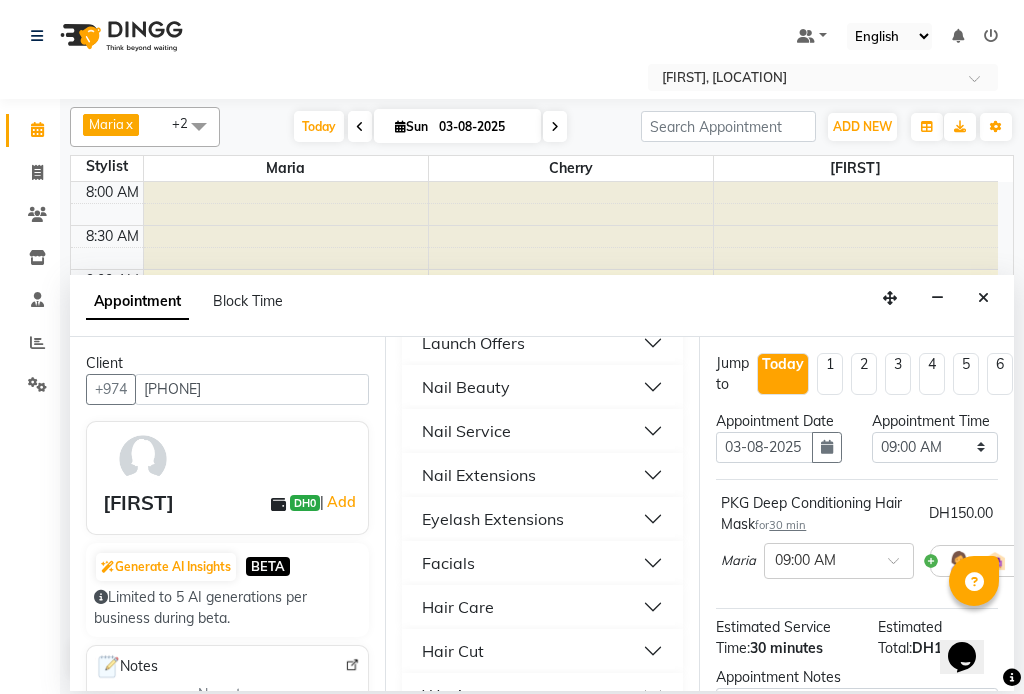 click on "Nail Service" at bounding box center [466, 431] 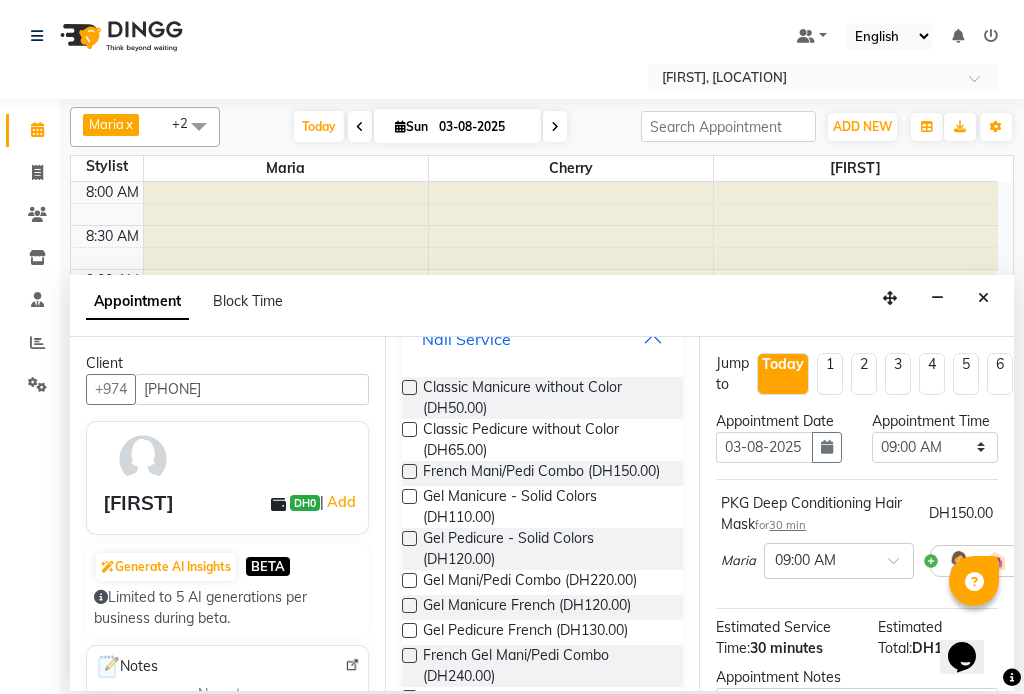 scroll, scrollTop: 1132, scrollLeft: 0, axis: vertical 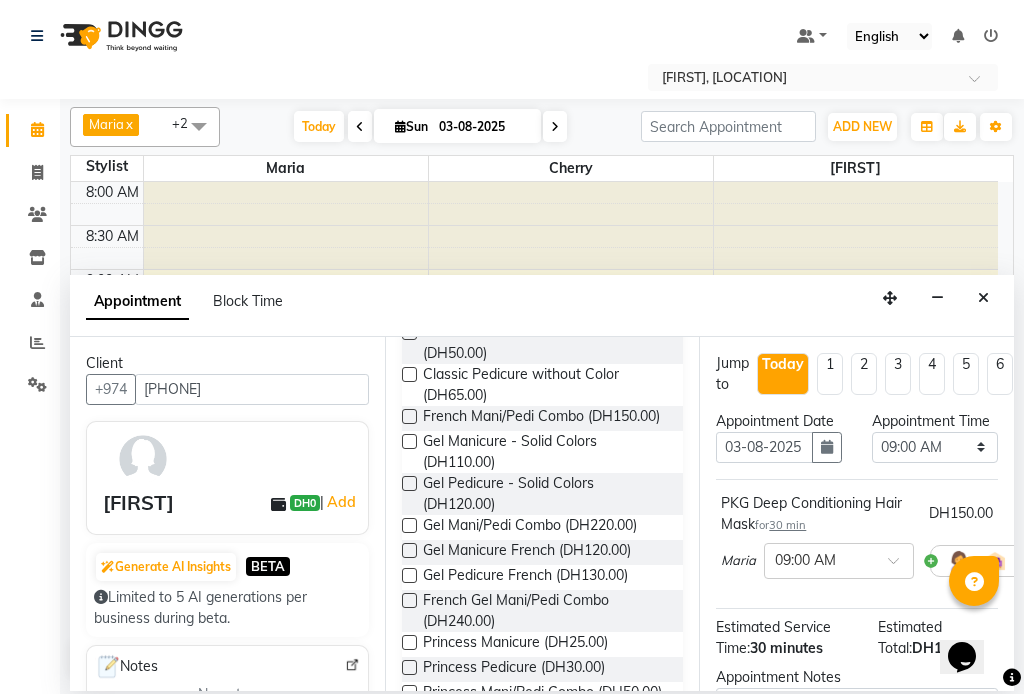 click at bounding box center (409, 441) 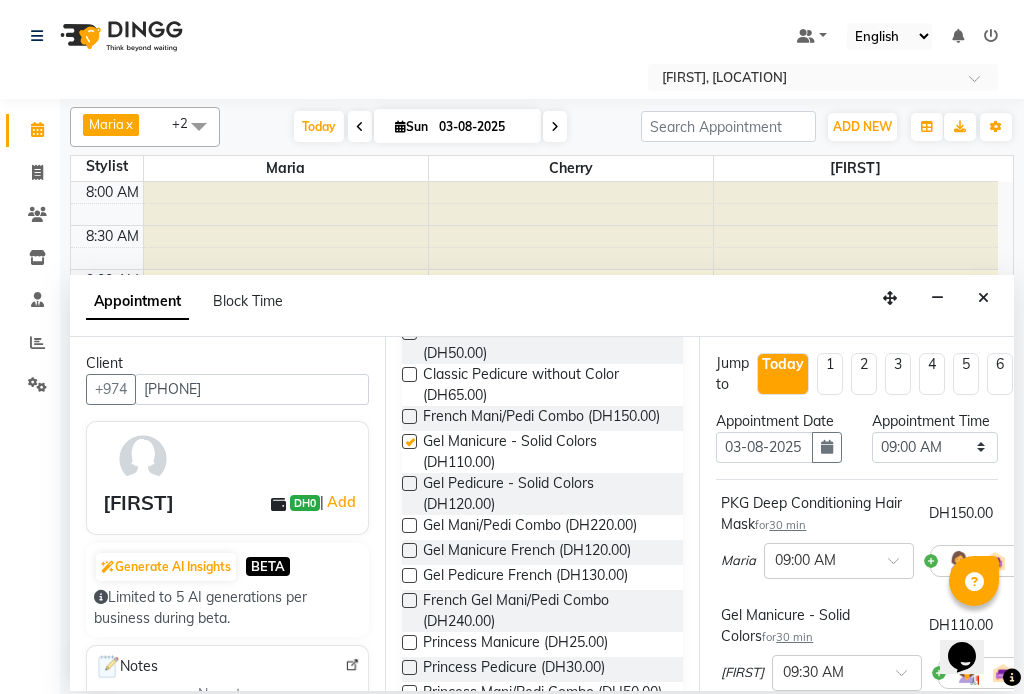 checkbox on "false" 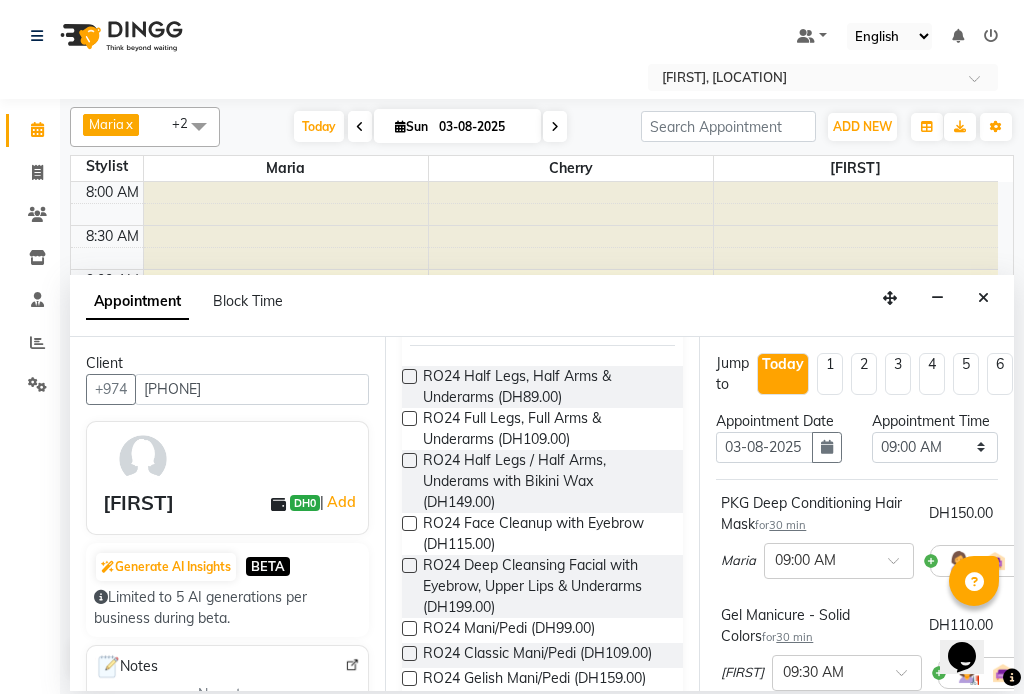 scroll, scrollTop: 0, scrollLeft: 0, axis: both 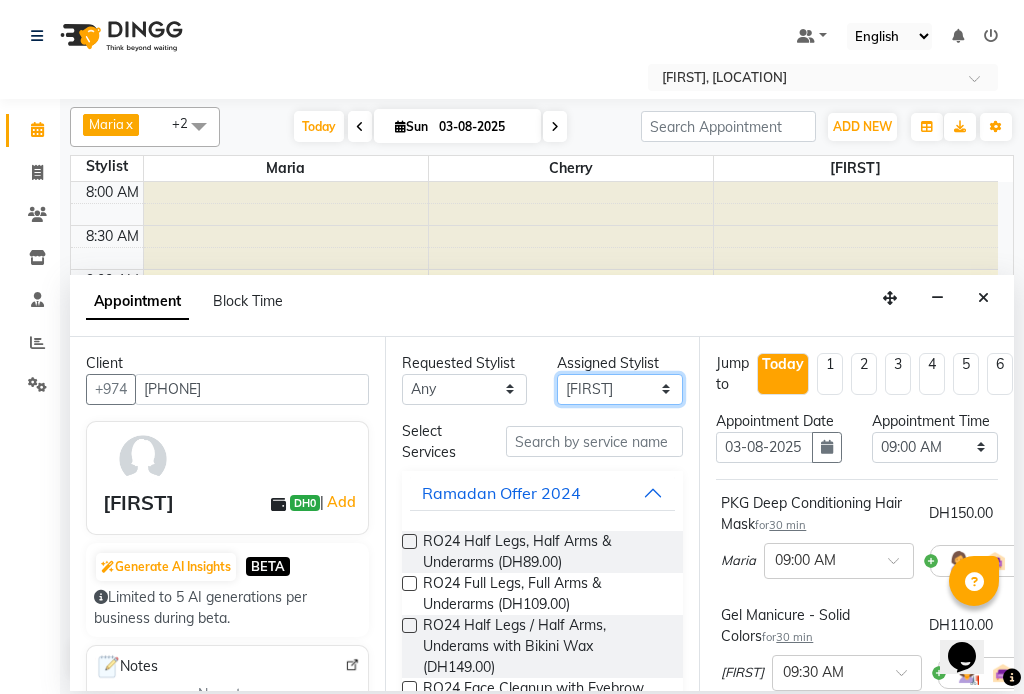 click on "Select [FIRST] [FIRST] [FIRST] [FIRST]" at bounding box center (620, 389) 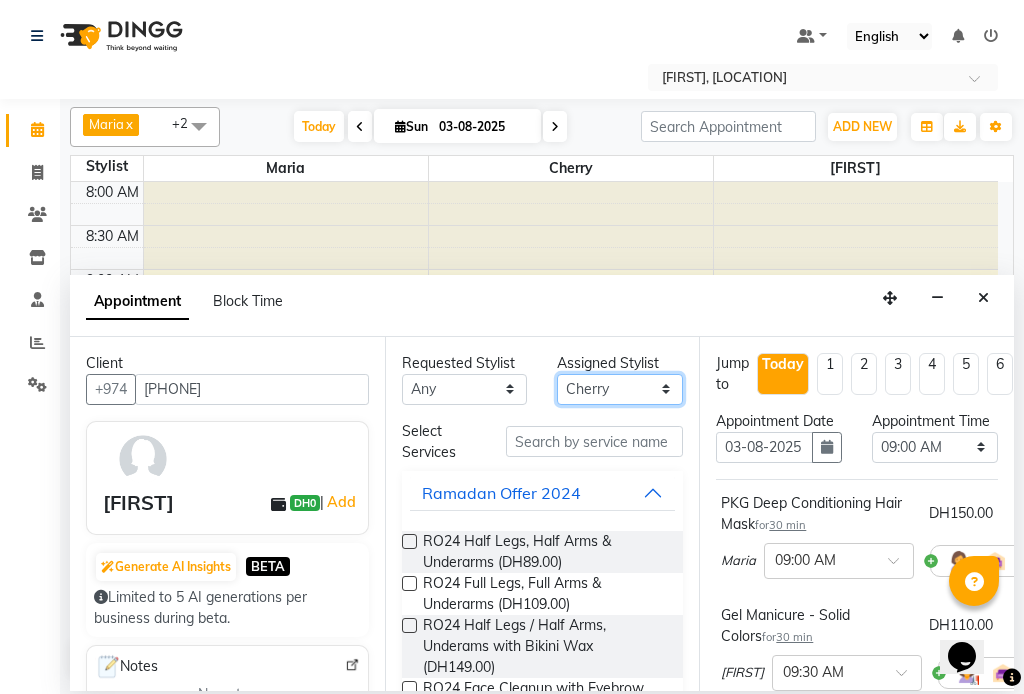 click on "Select [FIRST] [FIRST] [FIRST] [FIRST]" at bounding box center (620, 389) 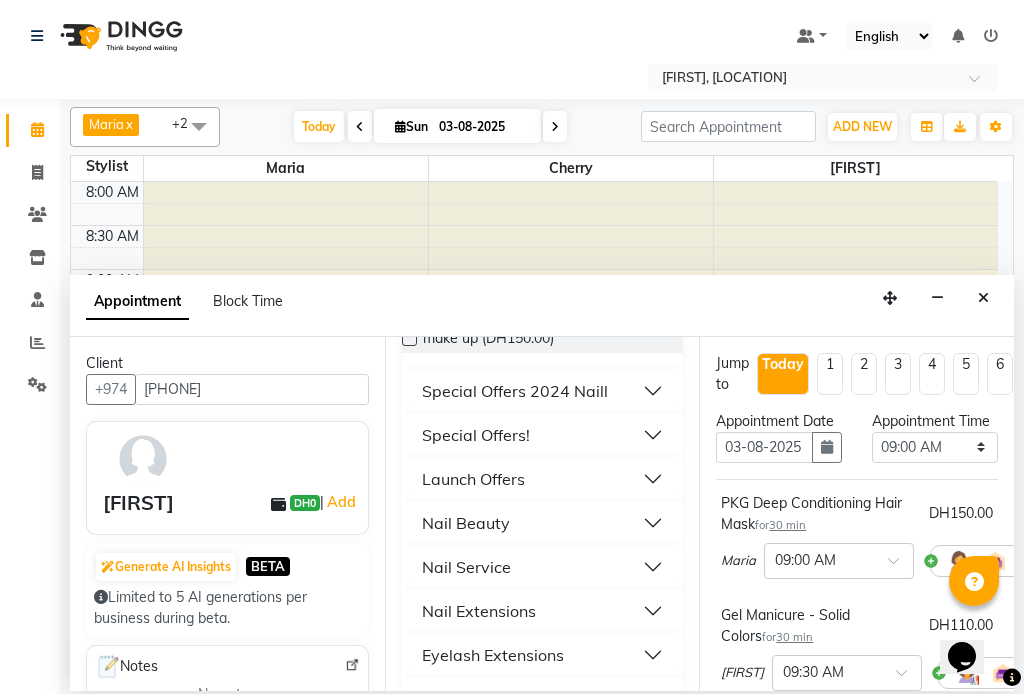 click on "Nail Service" at bounding box center [466, 567] 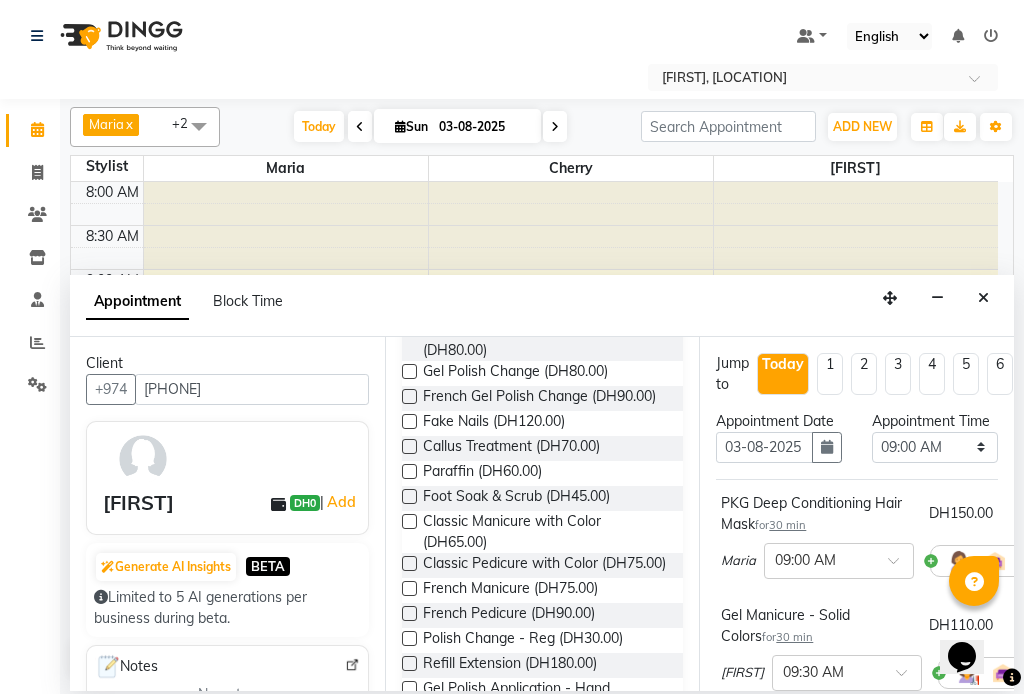 scroll, scrollTop: 1696, scrollLeft: 0, axis: vertical 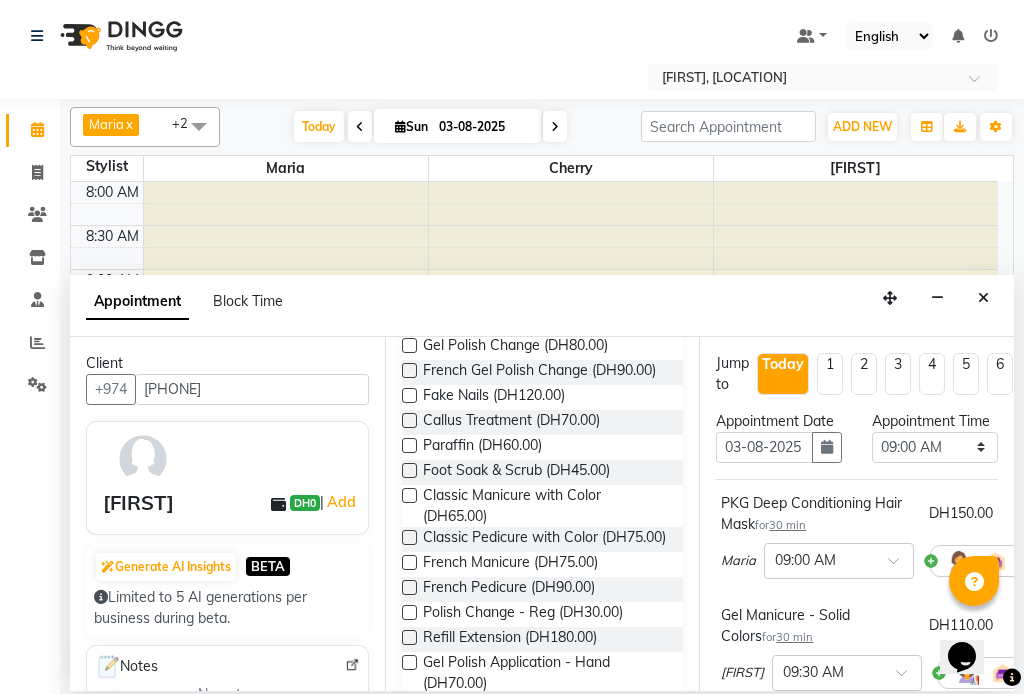 click at bounding box center [409, 537] 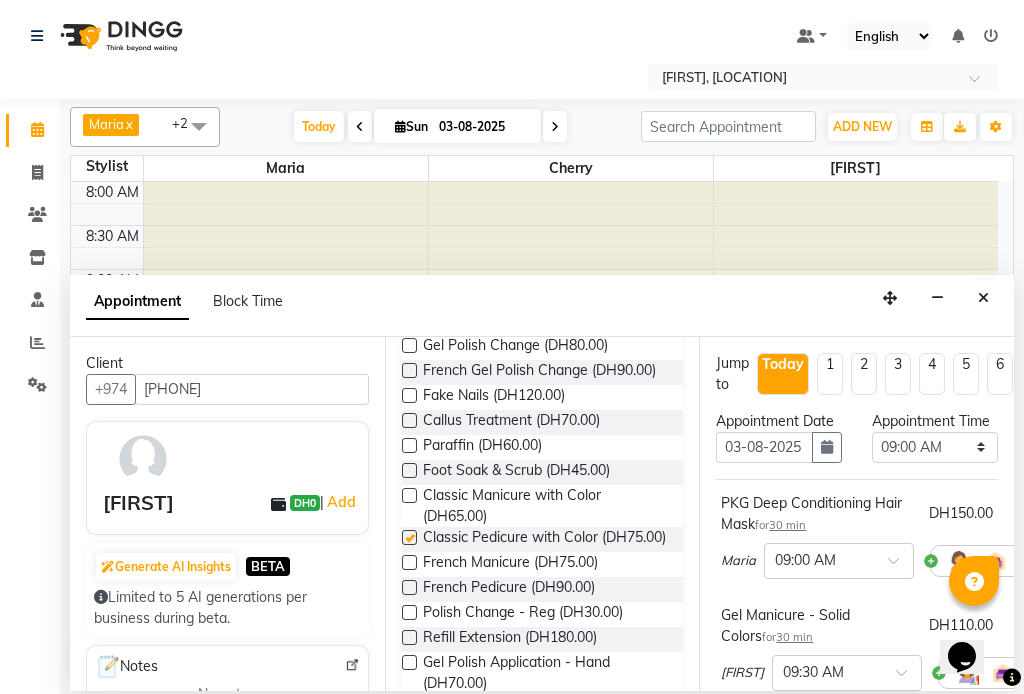 checkbox on "false" 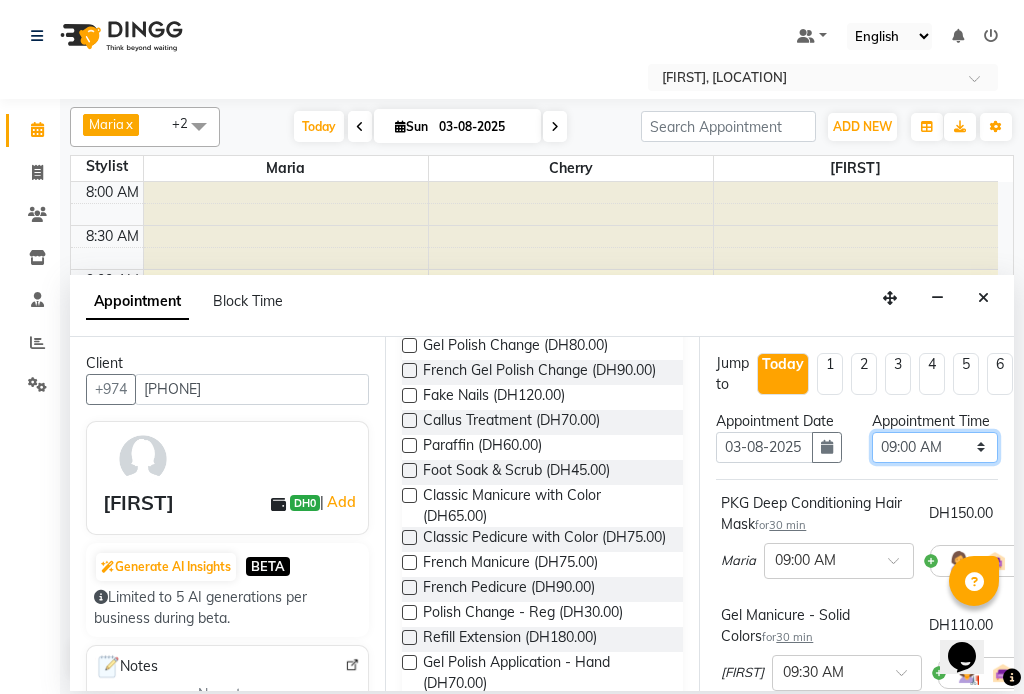 click on "Select 09:00 AM 09:15 AM 09:30 AM 09:45 AM 10:00 AM 10:15 AM 10:30 AM 10:45 AM 11:00 AM 11:15 AM 11:30 AM 11:45 AM 12:00 PM 12:15 PM 12:30 PM 12:45 PM 01:00 PM 01:15 PM 01:30 PM 01:45 PM 02:00 PM 02:15 PM 02:30 PM 02:45 PM 03:00 PM 03:15 PM 03:30 PM 03:45 PM 04:00 PM 04:15 PM 04:30 PM 04:45 PM 05:00 PM 05:15 PM 05:30 PM 05:45 PM 06:00 PM 06:15 PM 06:30 PM 06:45 PM 07:00 PM 07:15 PM 07:30 PM 07:45 PM 08:00 PM 08:15 PM 08:30 PM 08:45 PM 09:00 PM" at bounding box center (935, 447) 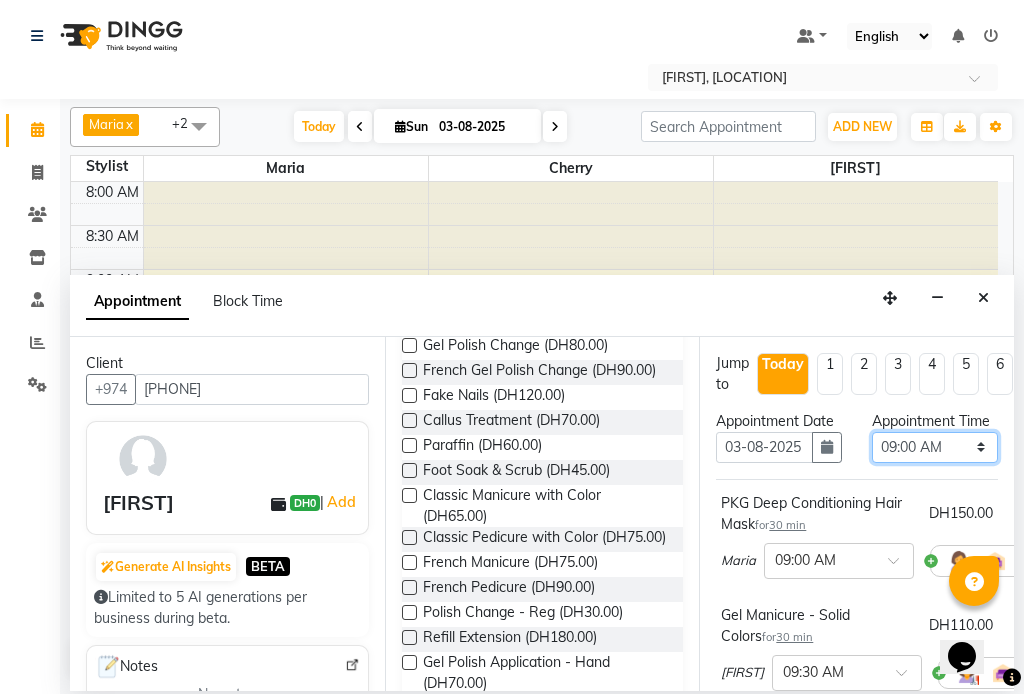 select on "1140" 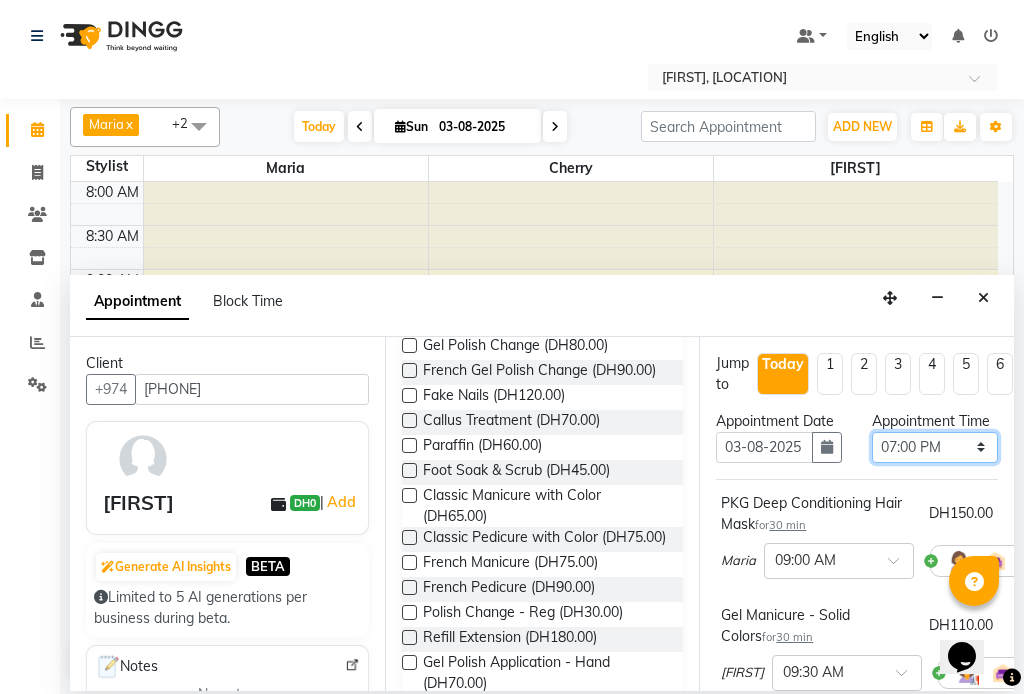 click on "Select 09:00 AM 09:15 AM 09:30 AM 09:45 AM 10:00 AM 10:15 AM 10:30 AM 10:45 AM 11:00 AM 11:15 AM 11:30 AM 11:45 AM 12:00 PM 12:15 PM 12:30 PM 12:45 PM 01:00 PM 01:15 PM 01:30 PM 01:45 PM 02:00 PM 02:15 PM 02:30 PM 02:45 PM 03:00 PM 03:15 PM 03:30 PM 03:45 PM 04:00 PM 04:15 PM 04:30 PM 04:45 PM 05:00 PM 05:15 PM 05:30 PM 05:45 PM 06:00 PM 06:15 PM 06:30 PM 06:45 PM 07:00 PM 07:15 PM 07:30 PM 07:45 PM 08:00 PM 08:15 PM 08:30 PM 08:45 PM 09:00 PM" at bounding box center (935, 447) 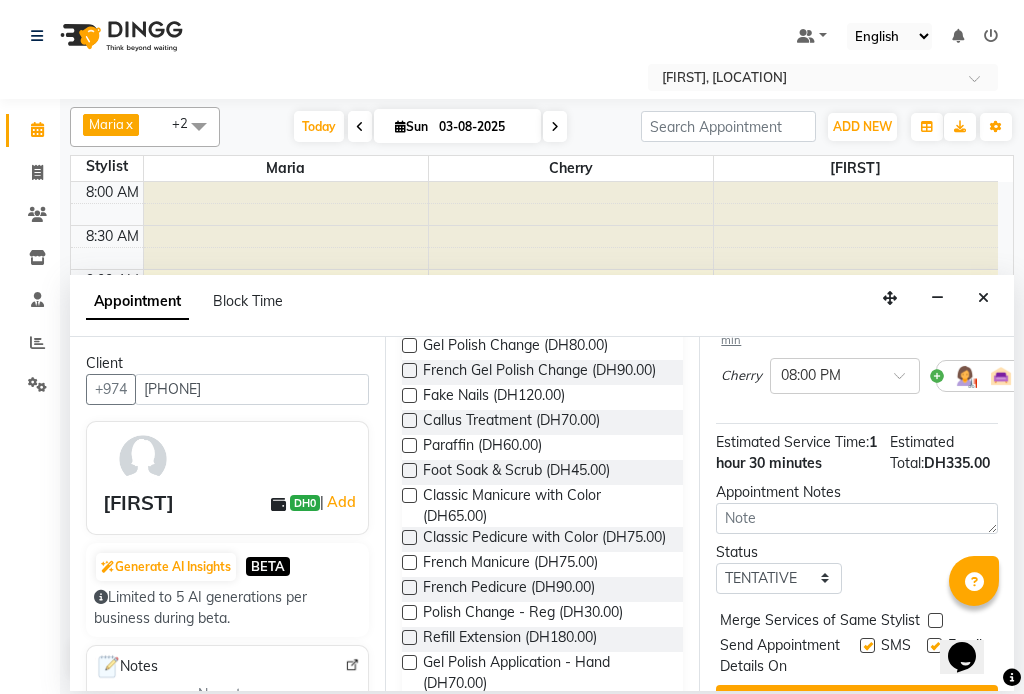 scroll, scrollTop: 533, scrollLeft: 0, axis: vertical 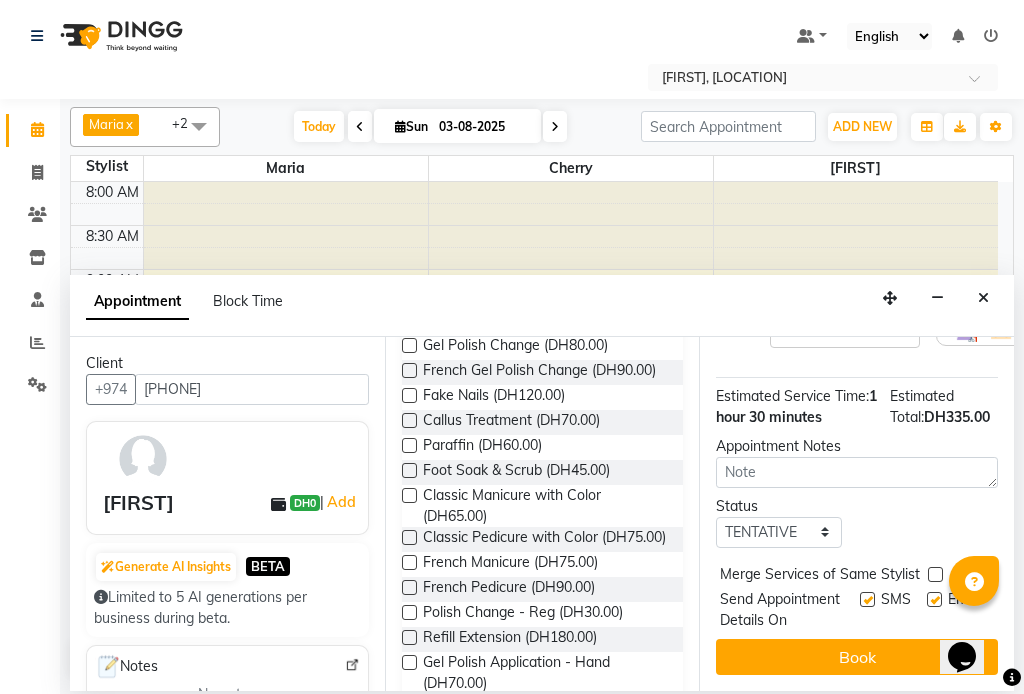 click at bounding box center [935, 574] 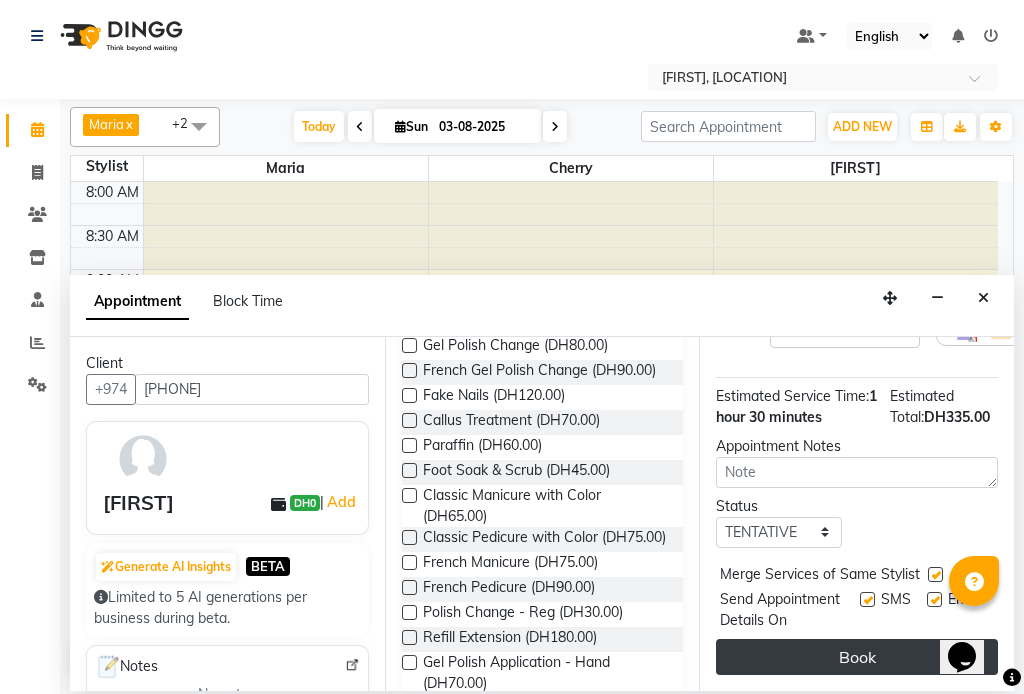 click on "Book" at bounding box center (857, 657) 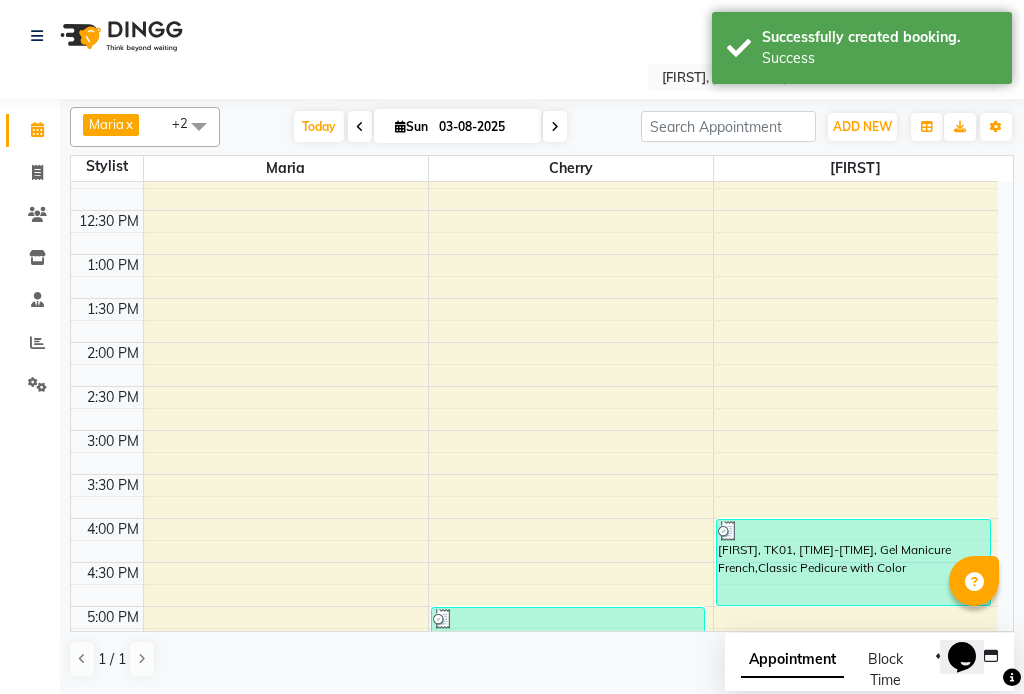 scroll, scrollTop: 546, scrollLeft: 0, axis: vertical 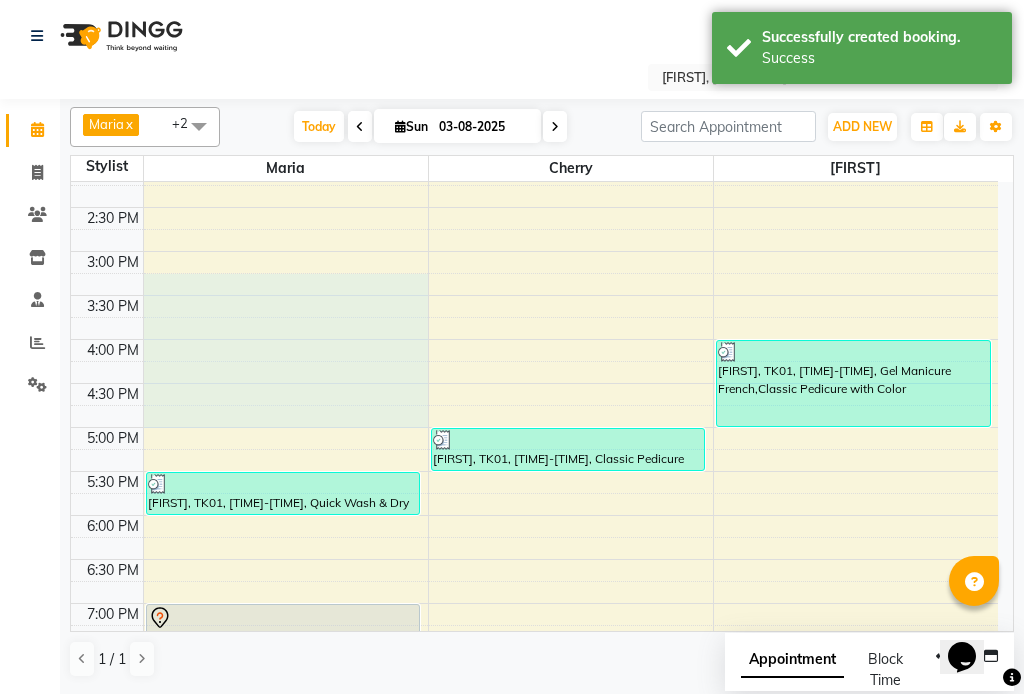 select on "34802" 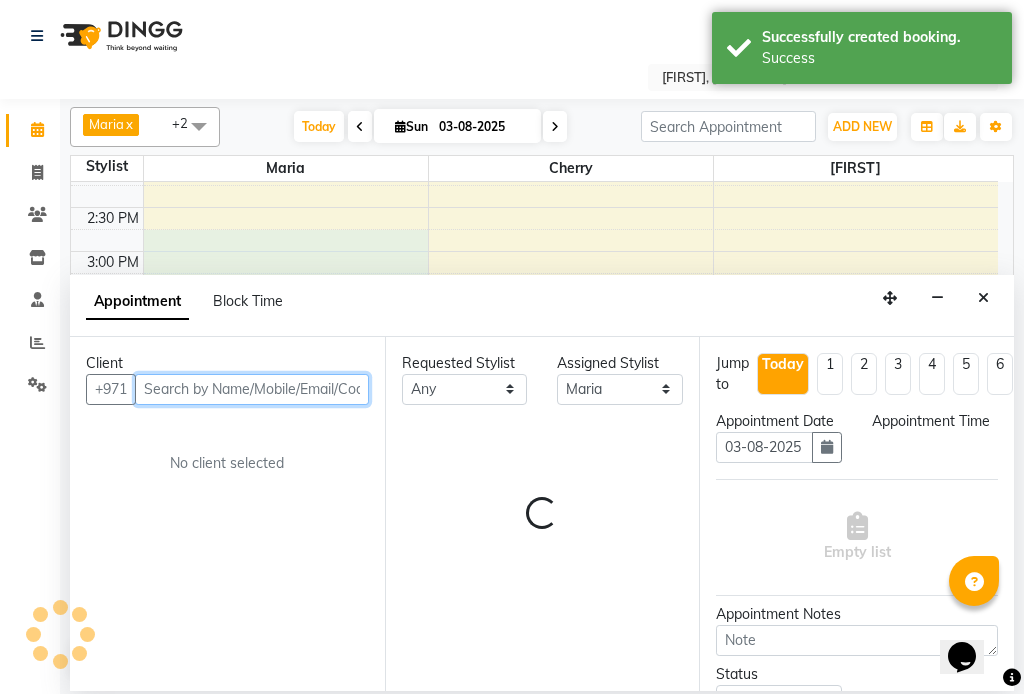 select on "885" 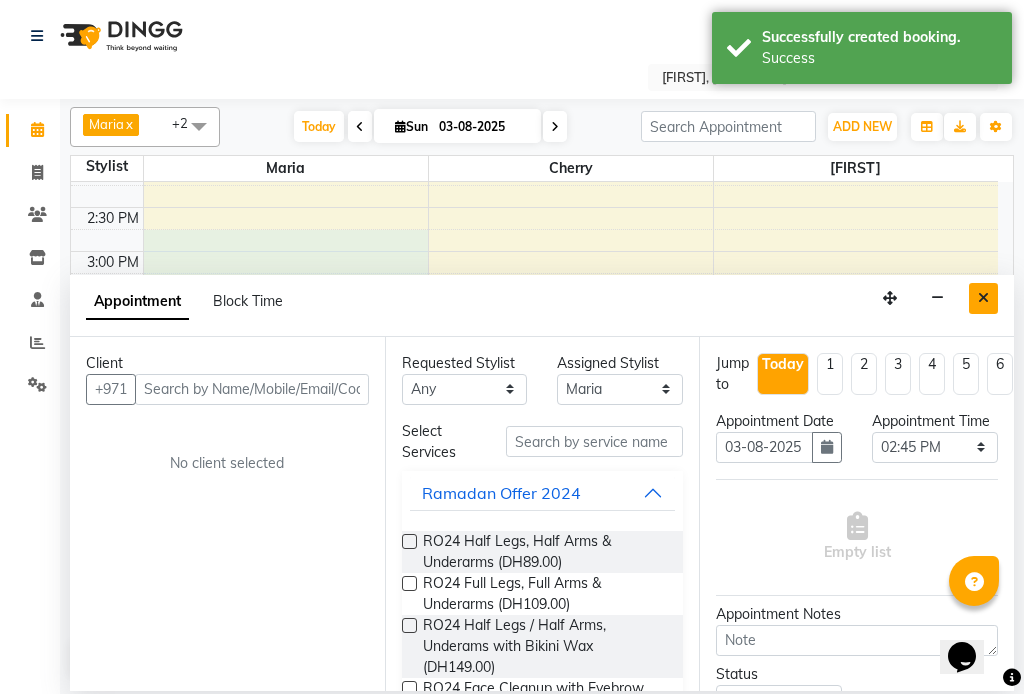 click at bounding box center [983, 298] 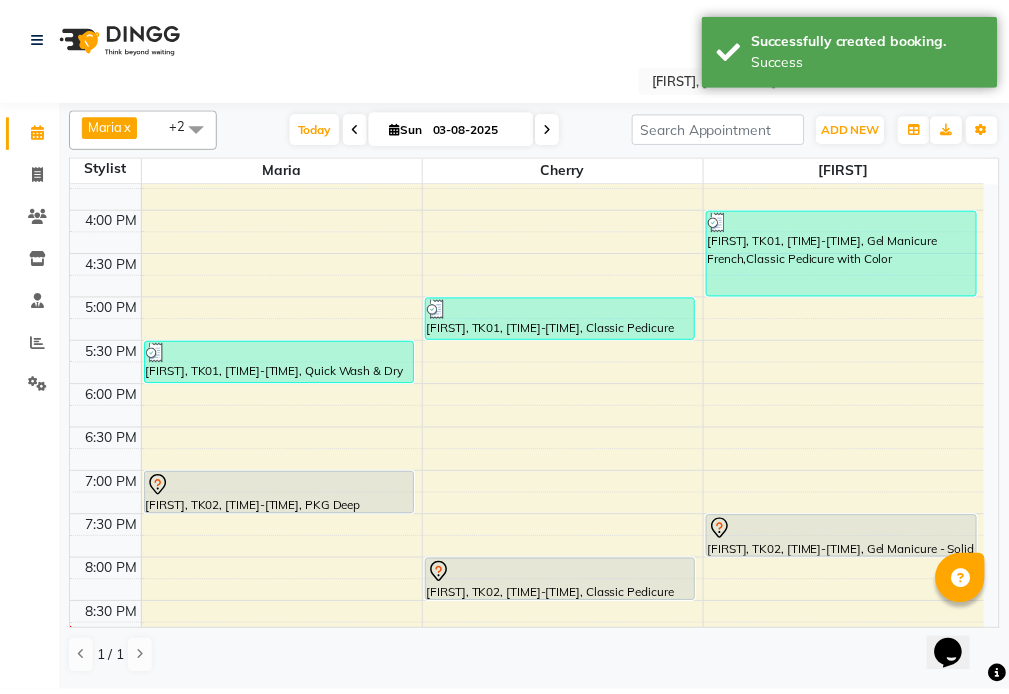 scroll, scrollTop: 782, scrollLeft: 0, axis: vertical 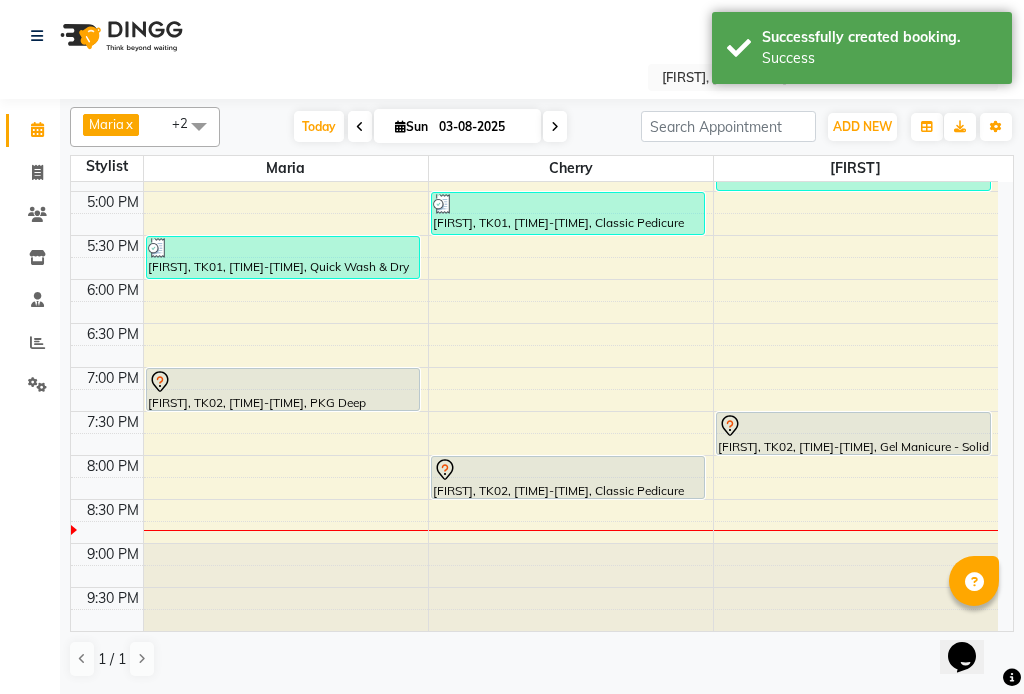 click on "[FIRST], TK02, [TIME]-[TIME], PKG Deep Conditioning Hair Mask" at bounding box center (283, 389) 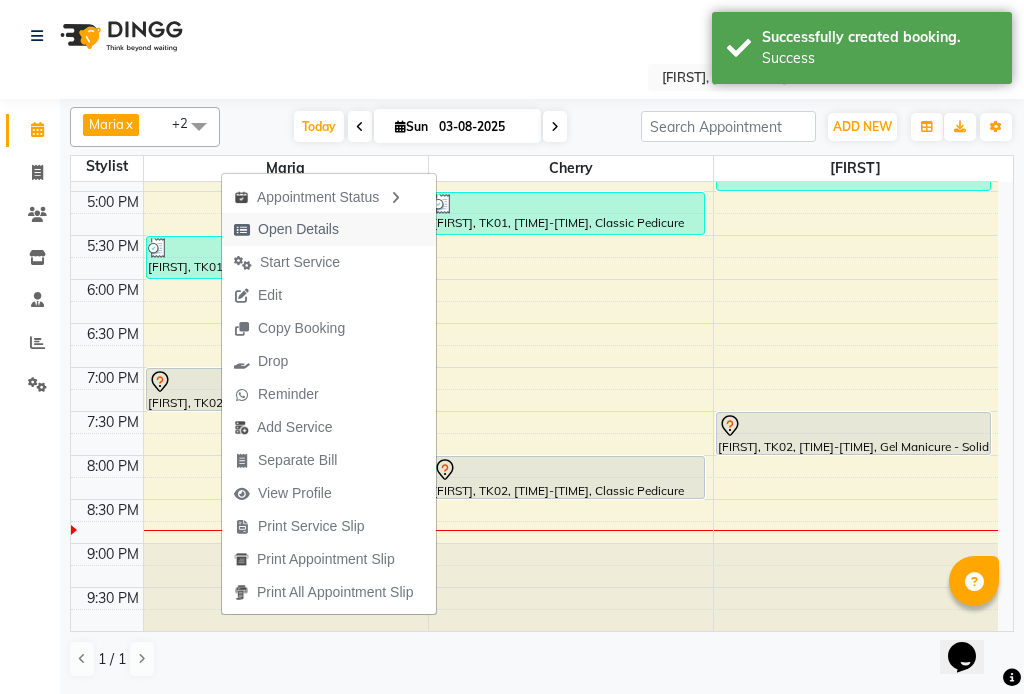 click on "Open Details" at bounding box center [298, 229] 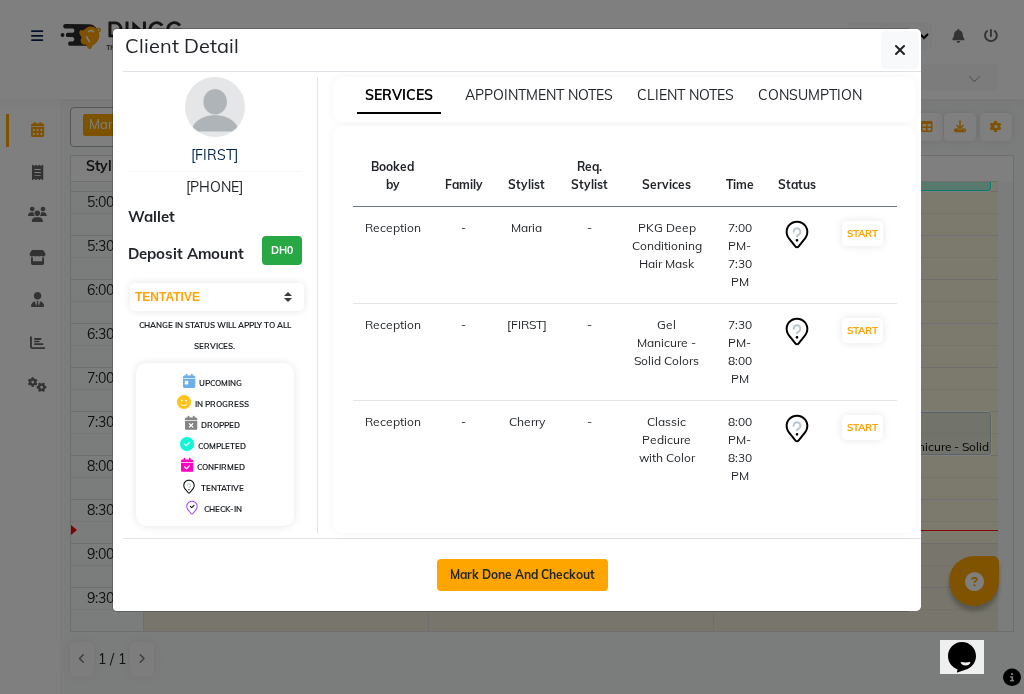 click on "Mark Done And Checkout" 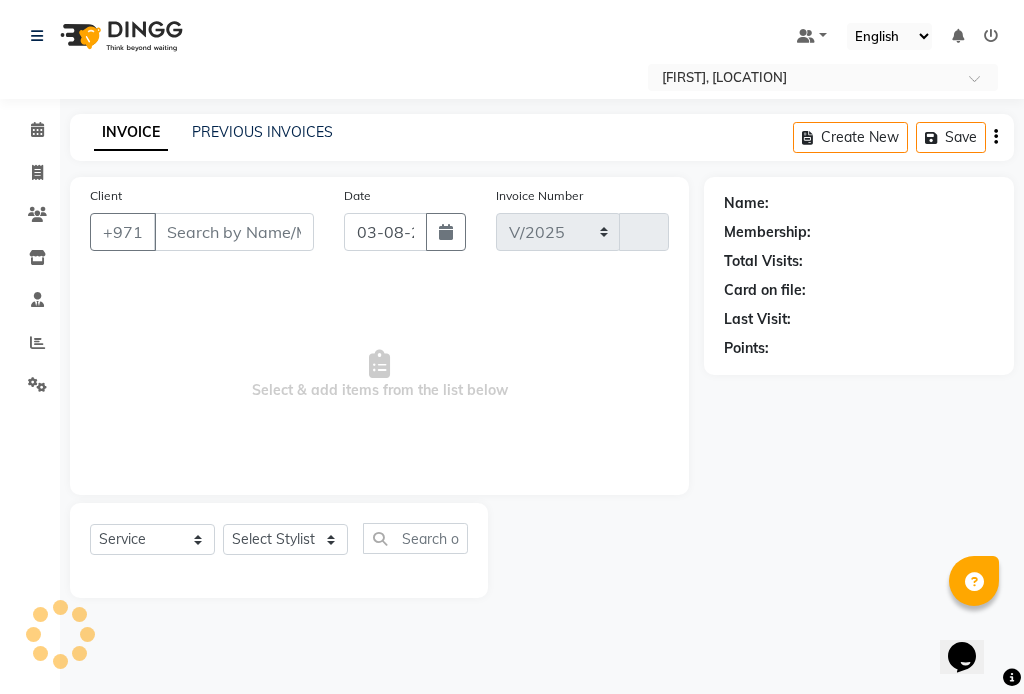 select on "5144" 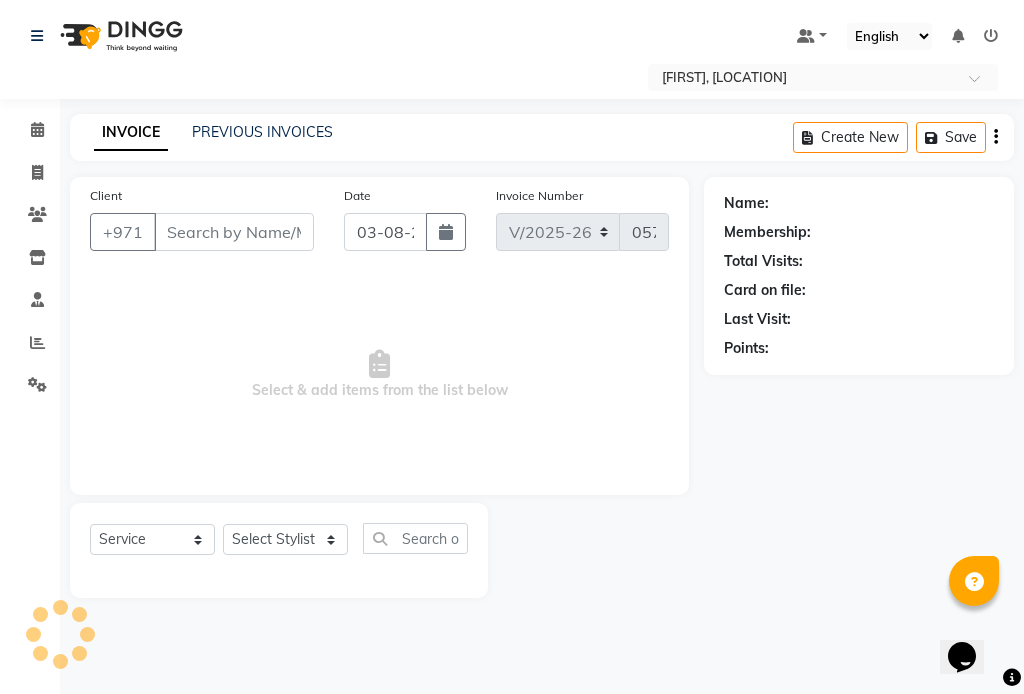 type on "[PHONE]" 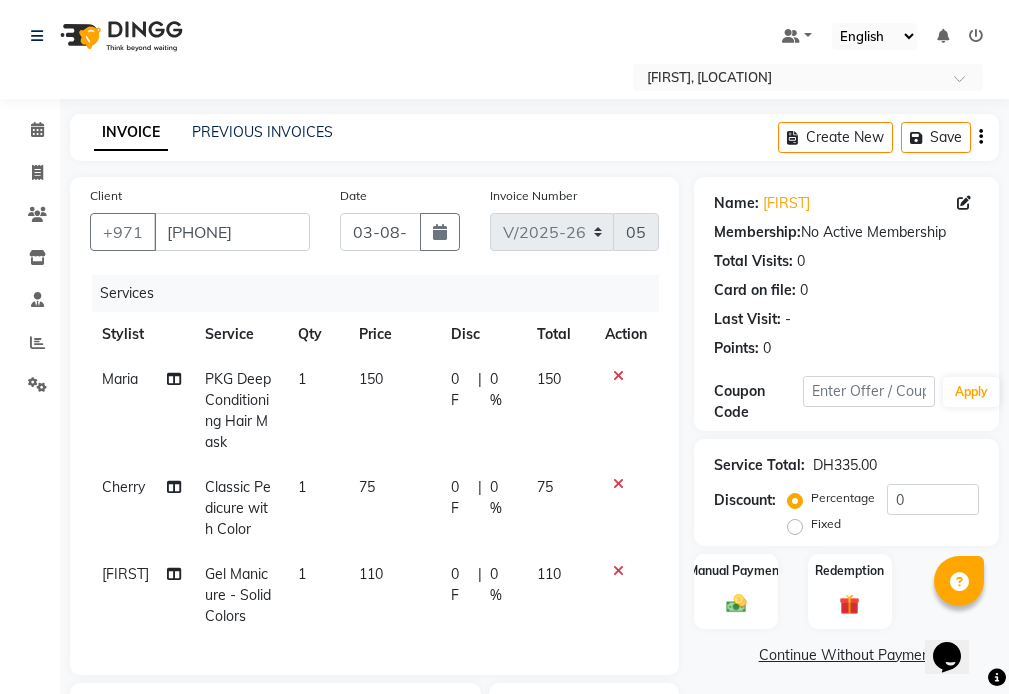 click on "150" 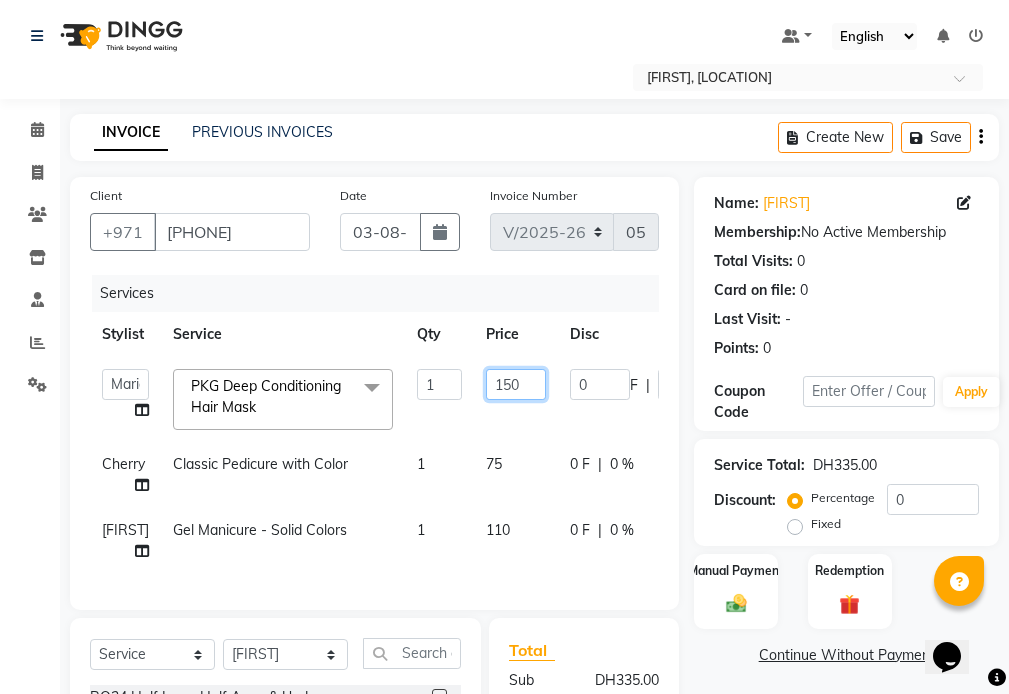 click on "150" 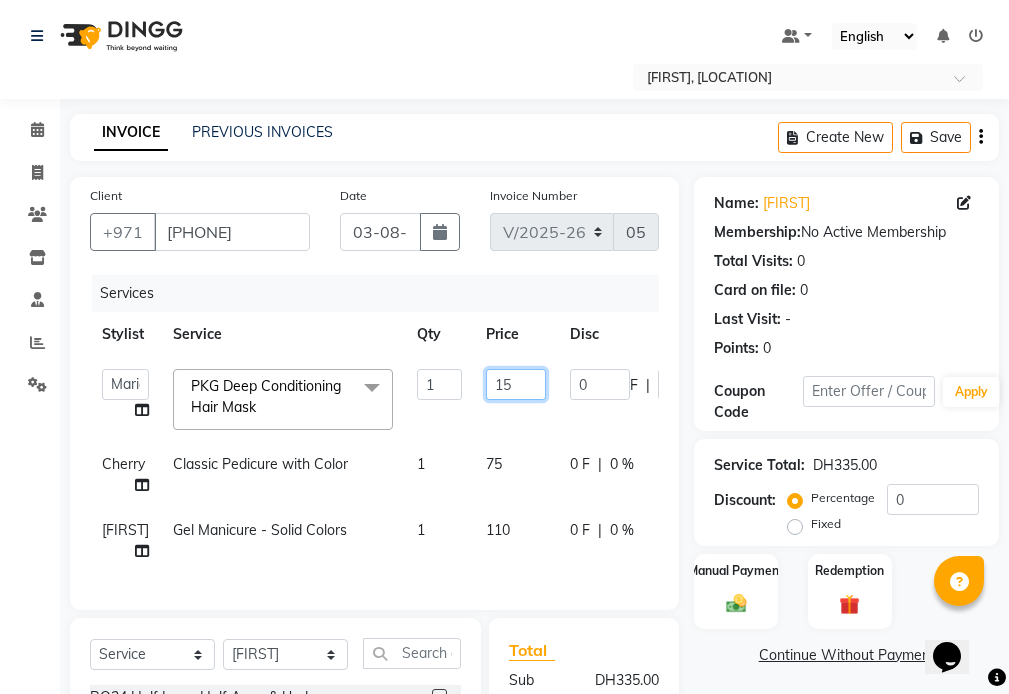 type on "1" 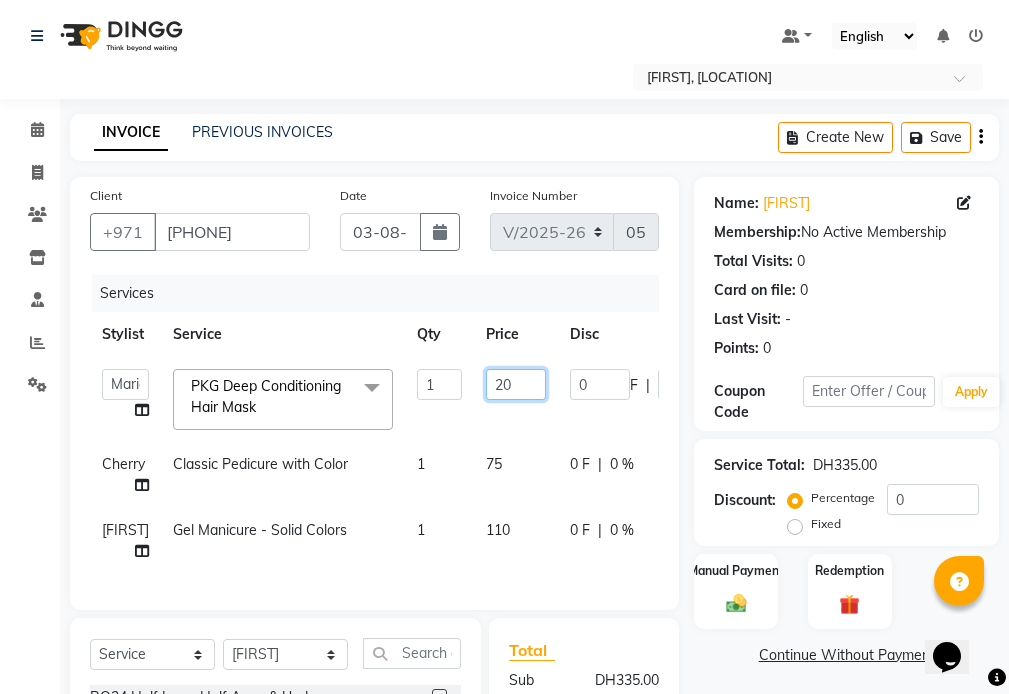 type on "200" 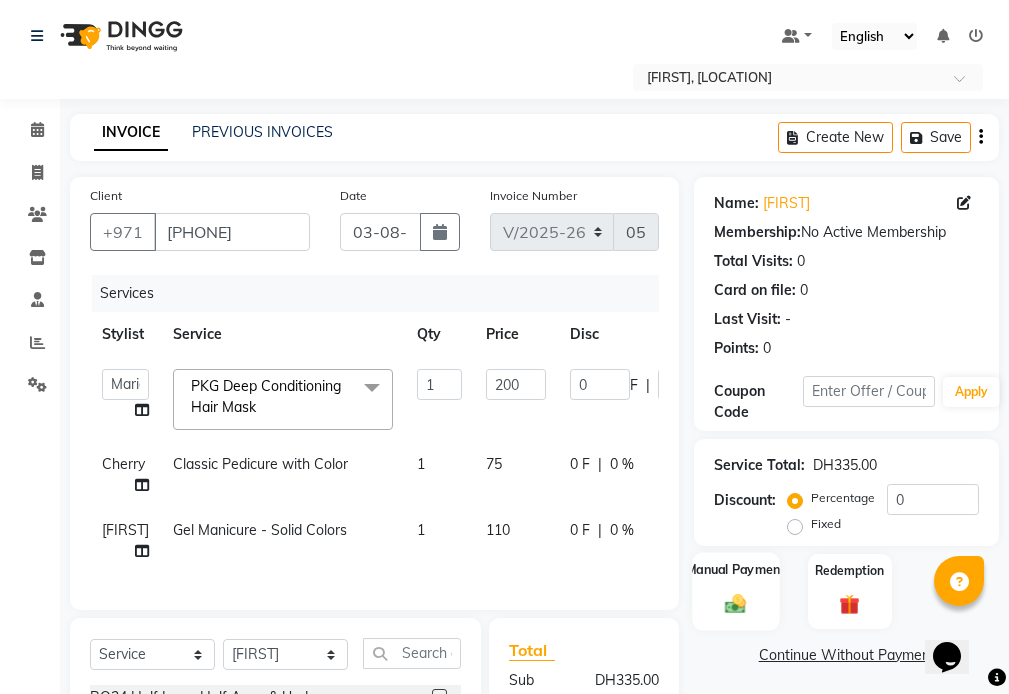 click on "Manual Payment" 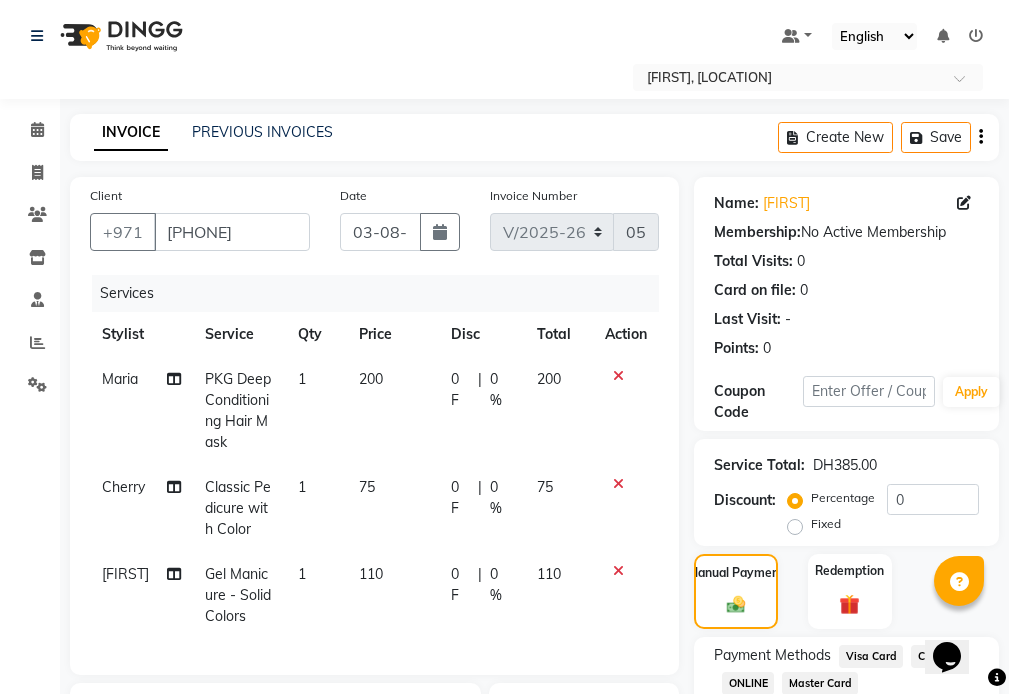 click on "Master Card" 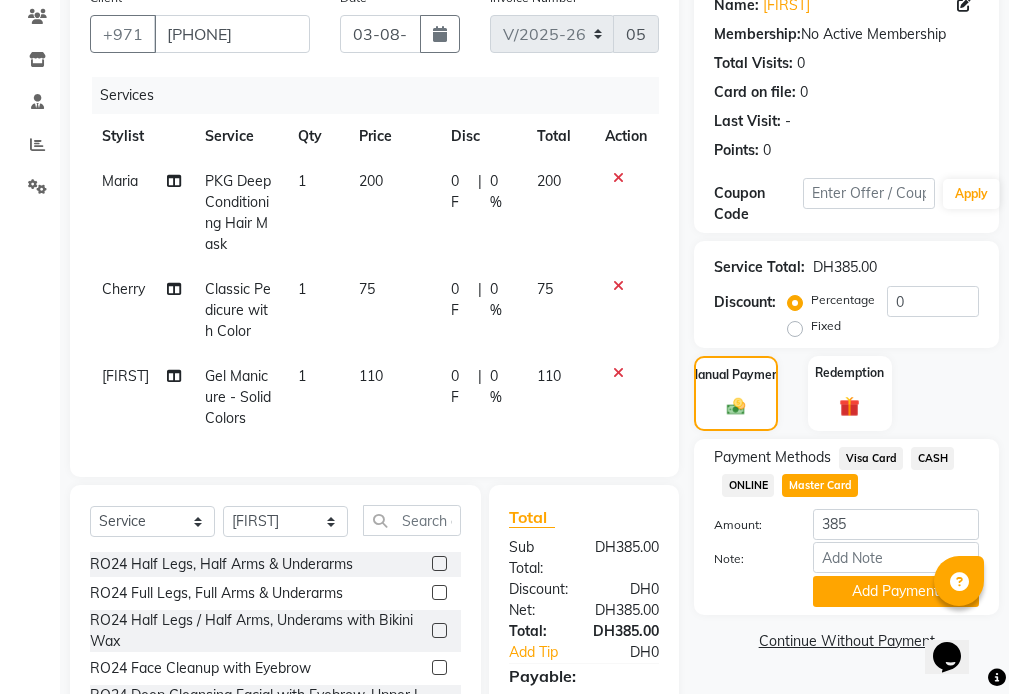 scroll, scrollTop: 352, scrollLeft: 0, axis: vertical 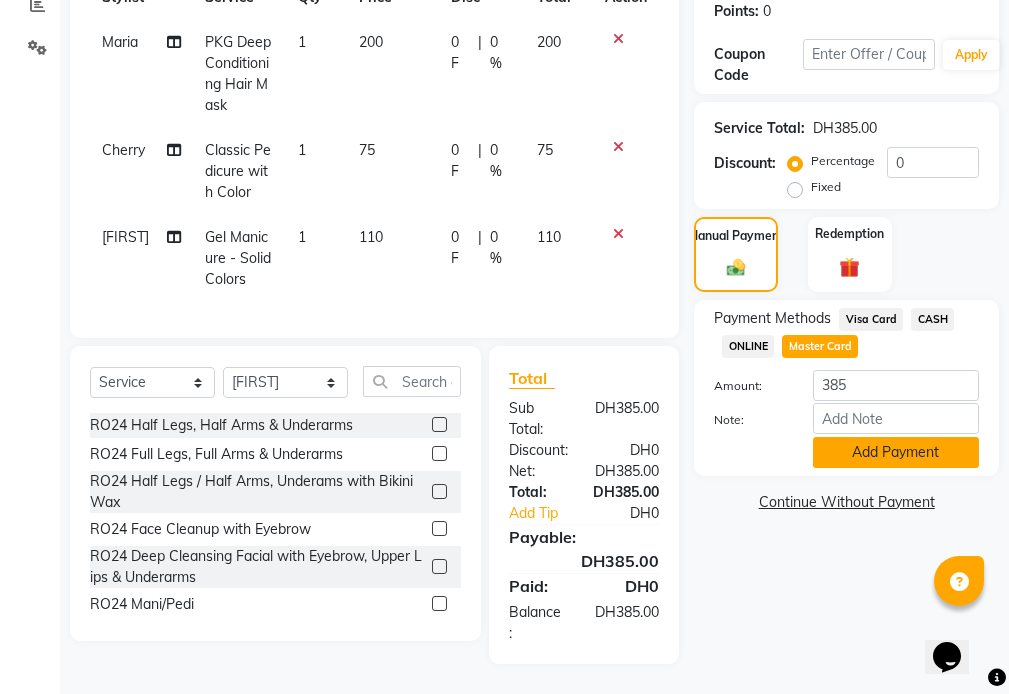 click on "Add Payment" 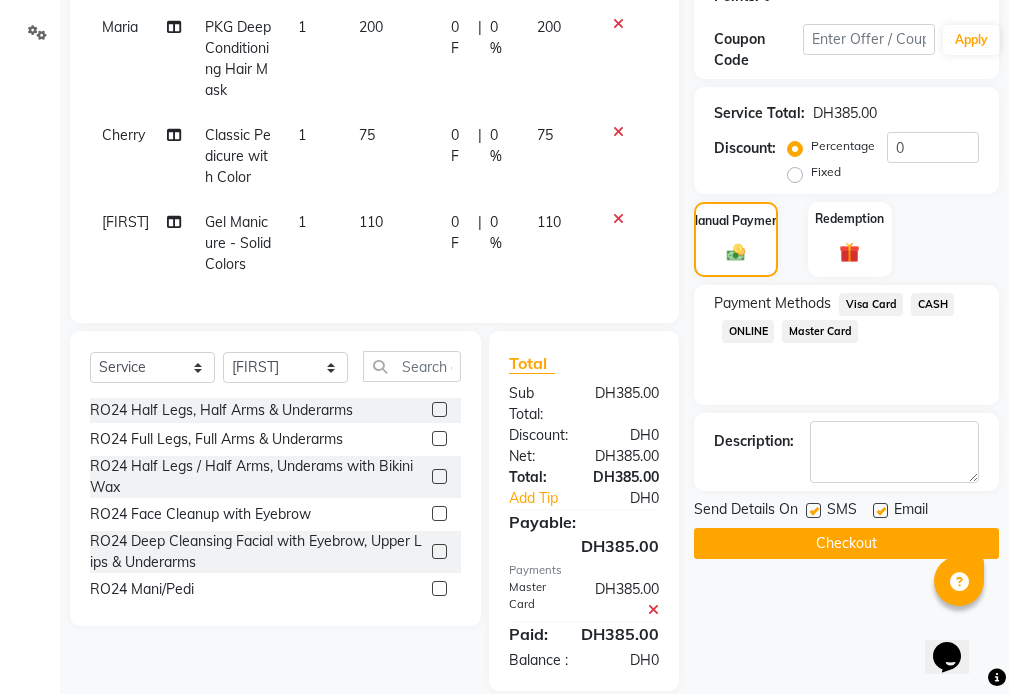 click on "Checkout" 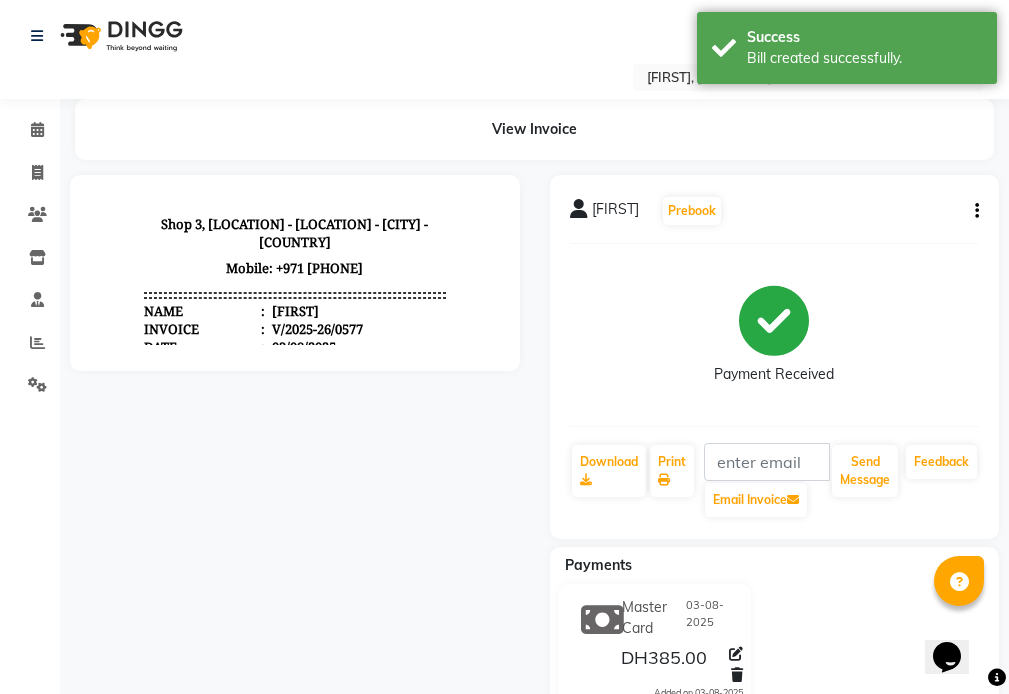 scroll, scrollTop: 0, scrollLeft: 0, axis: both 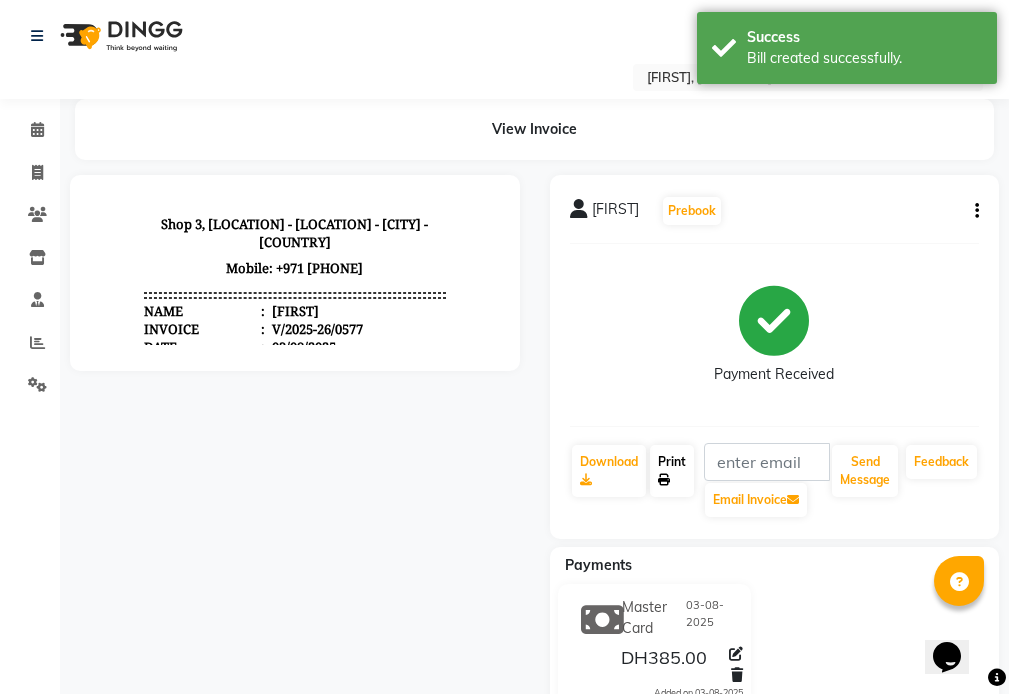 click on "Print" 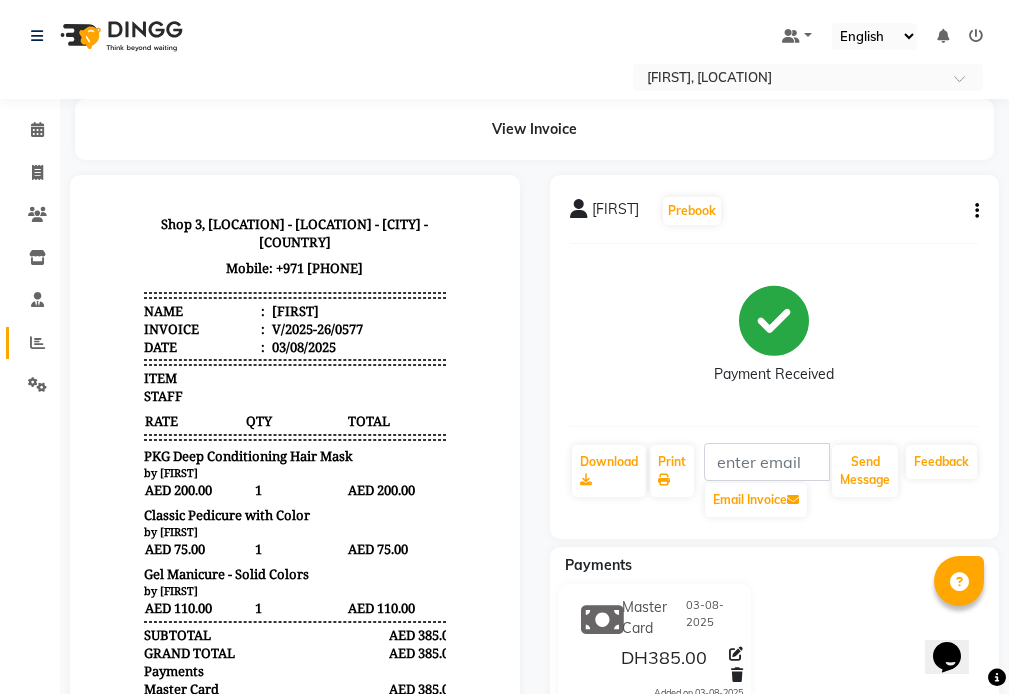 click 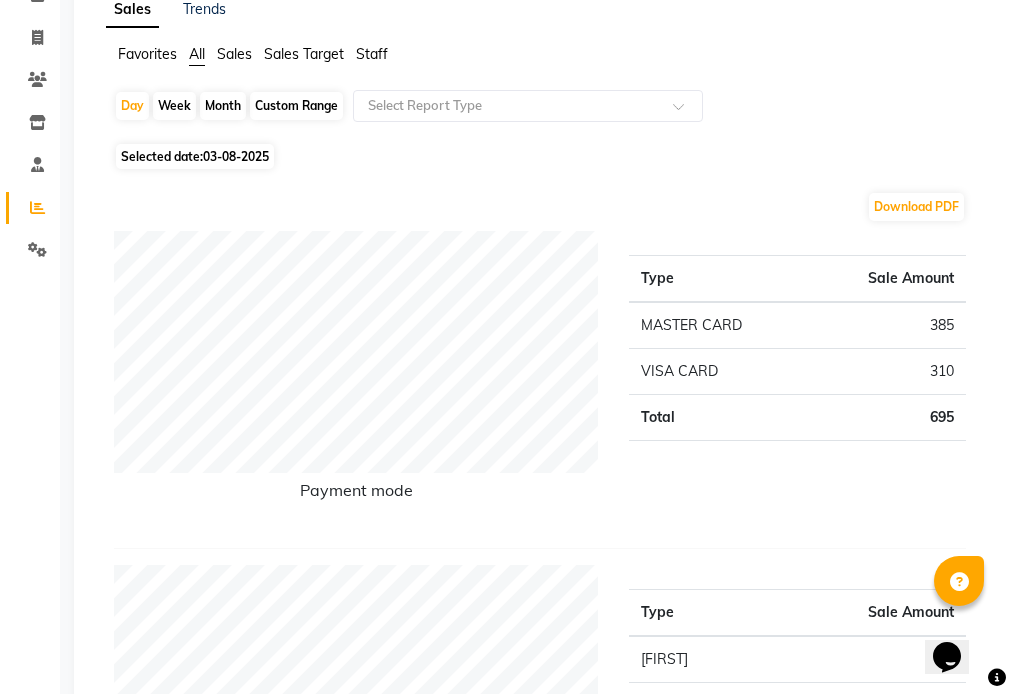 scroll, scrollTop: 133, scrollLeft: 0, axis: vertical 